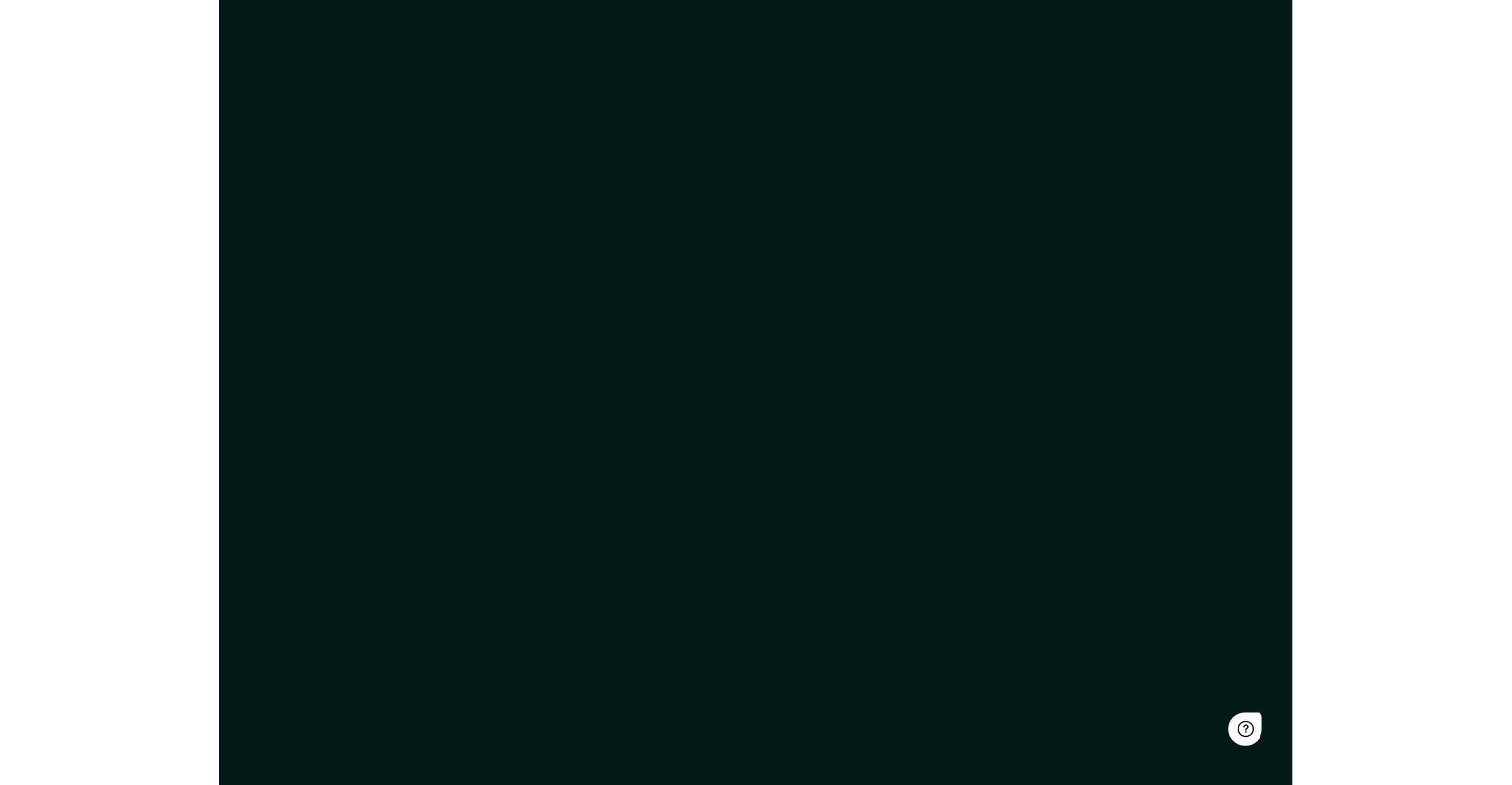 scroll, scrollTop: 0, scrollLeft: 0, axis: both 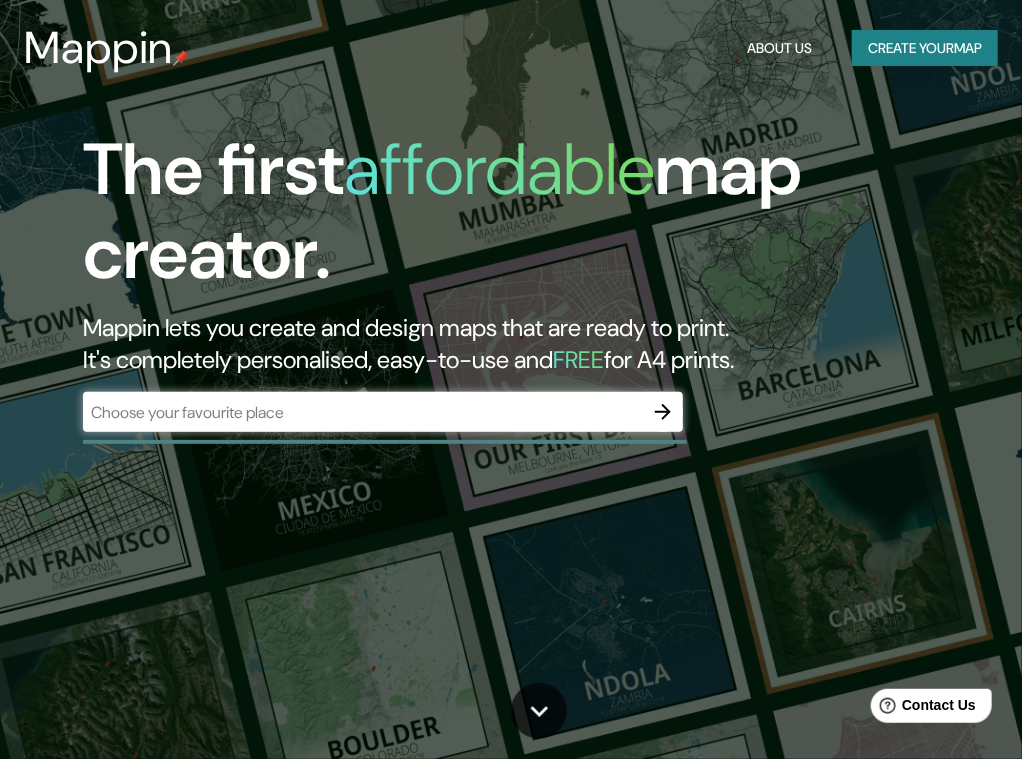 click on "​" at bounding box center (383, 412) 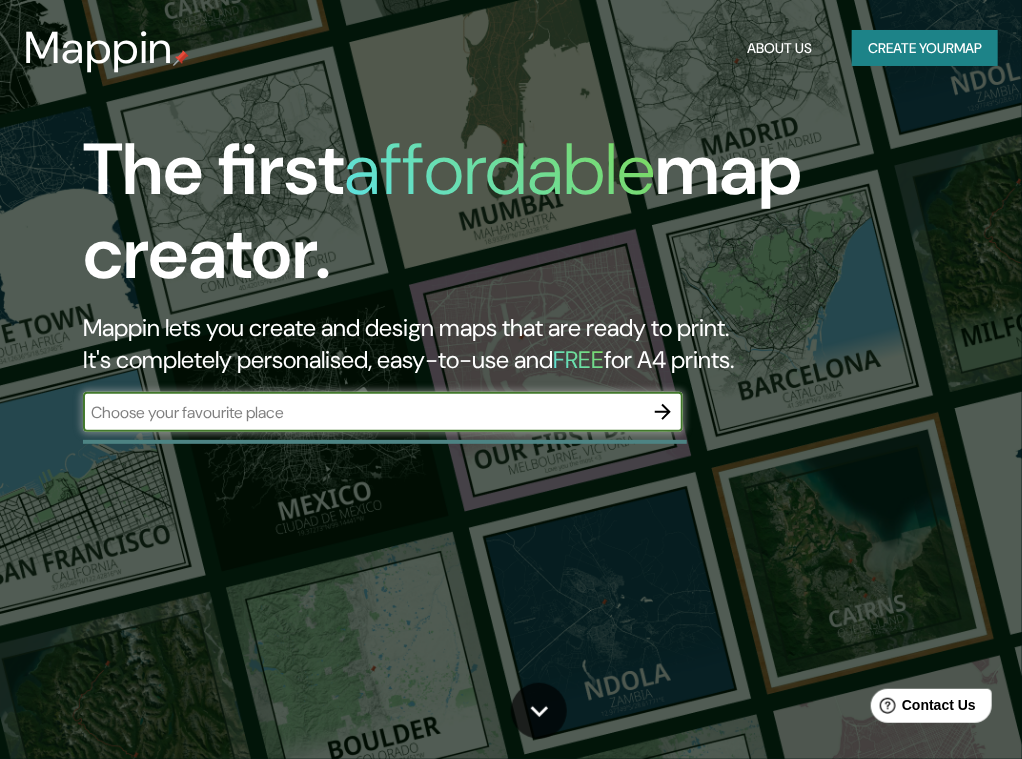click at bounding box center [363, 412] 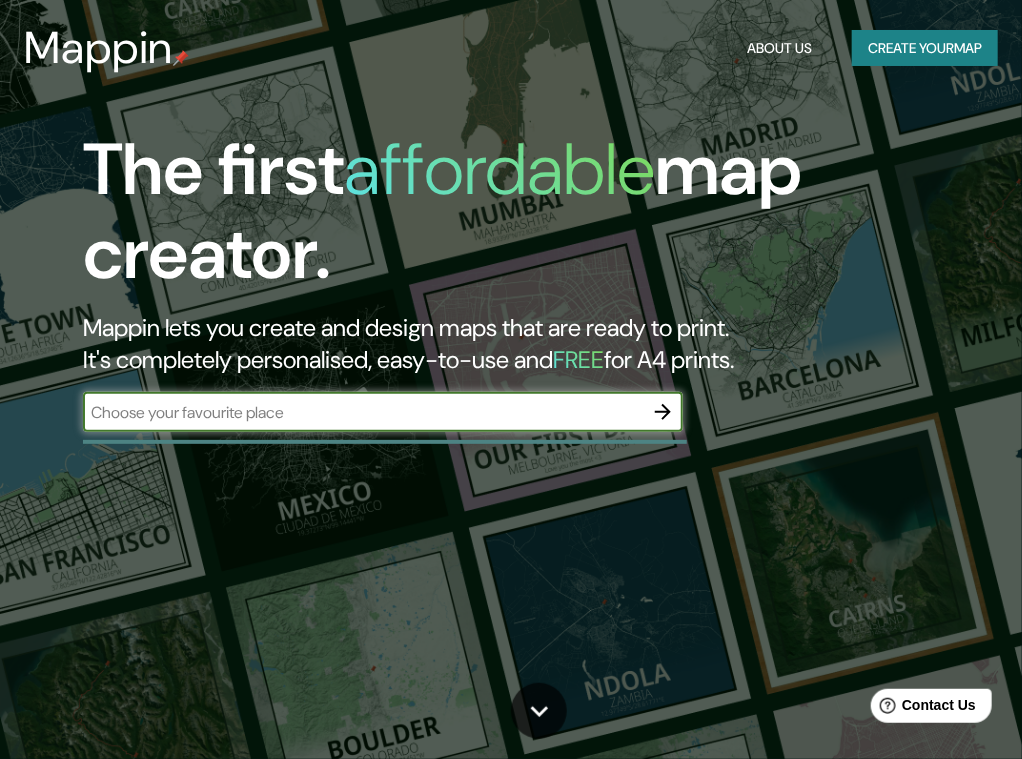 type on "LA VICTORIO, CHICLAYO PERÚ" 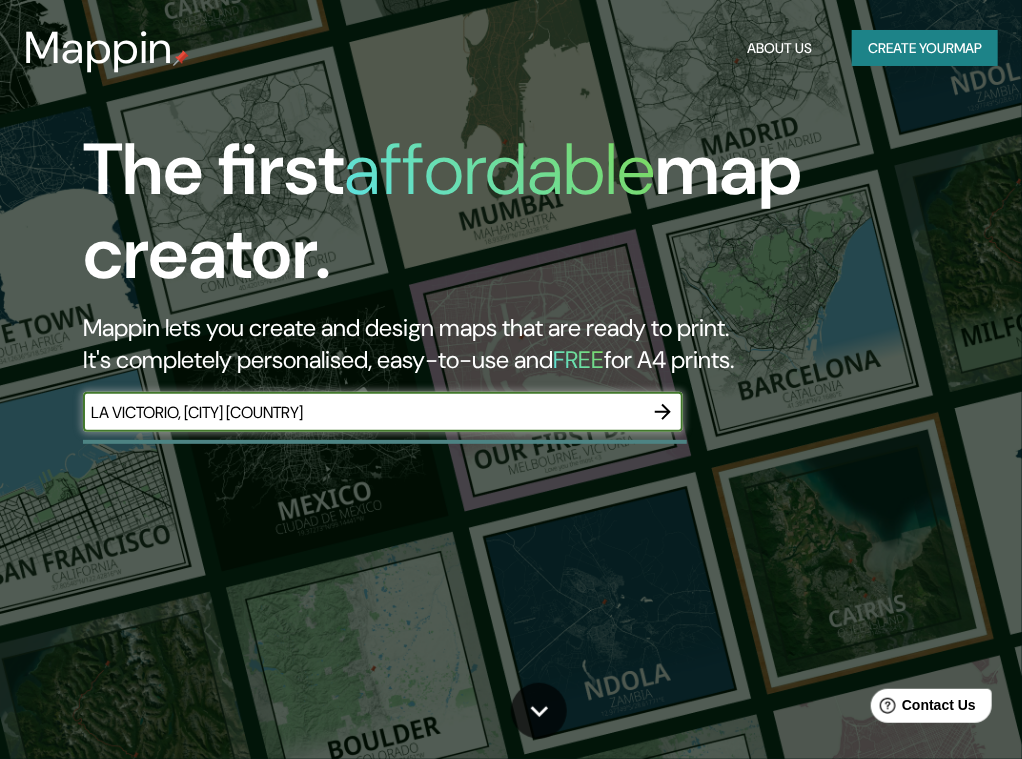 click 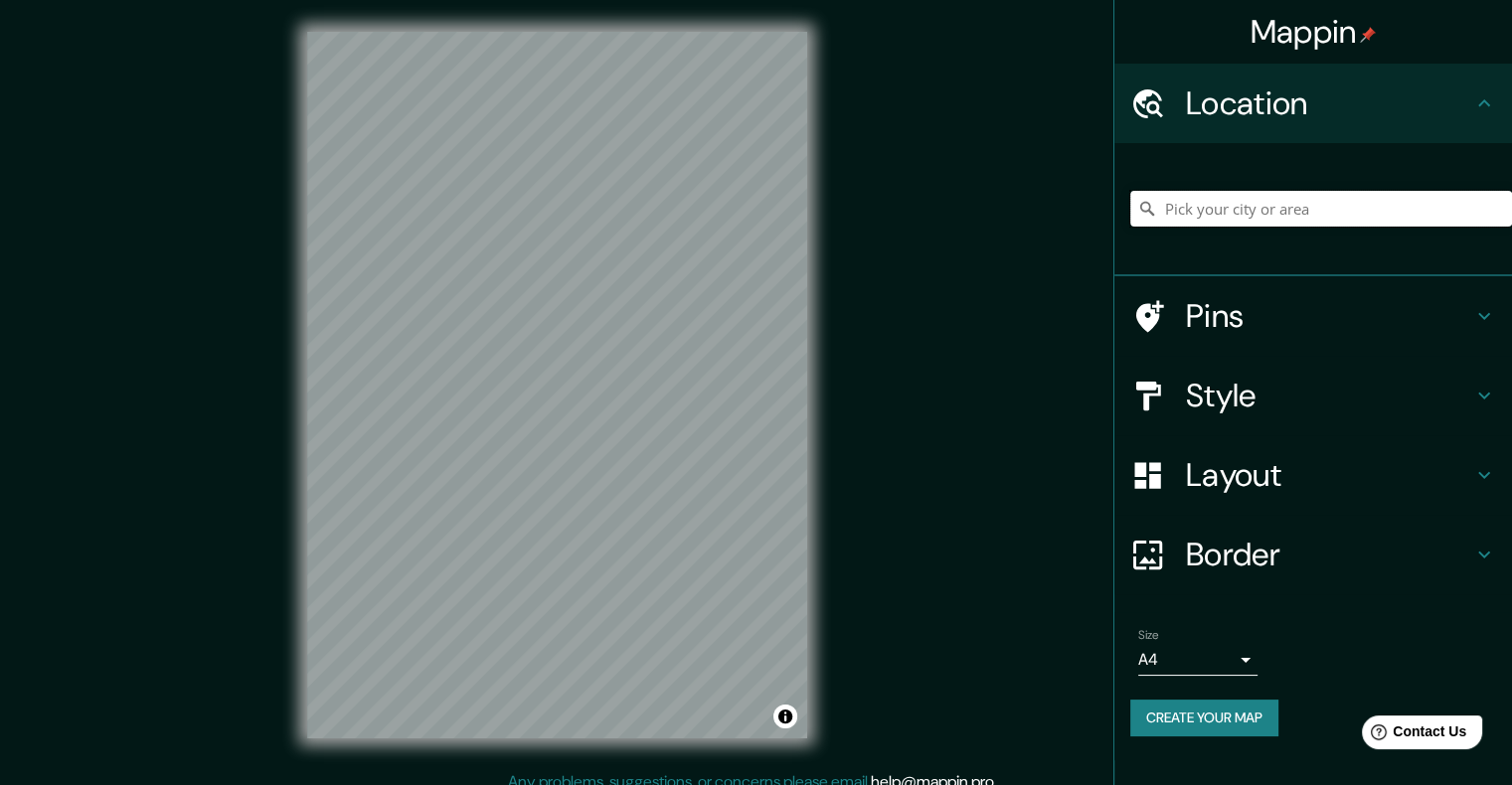 click at bounding box center (1321, 209) 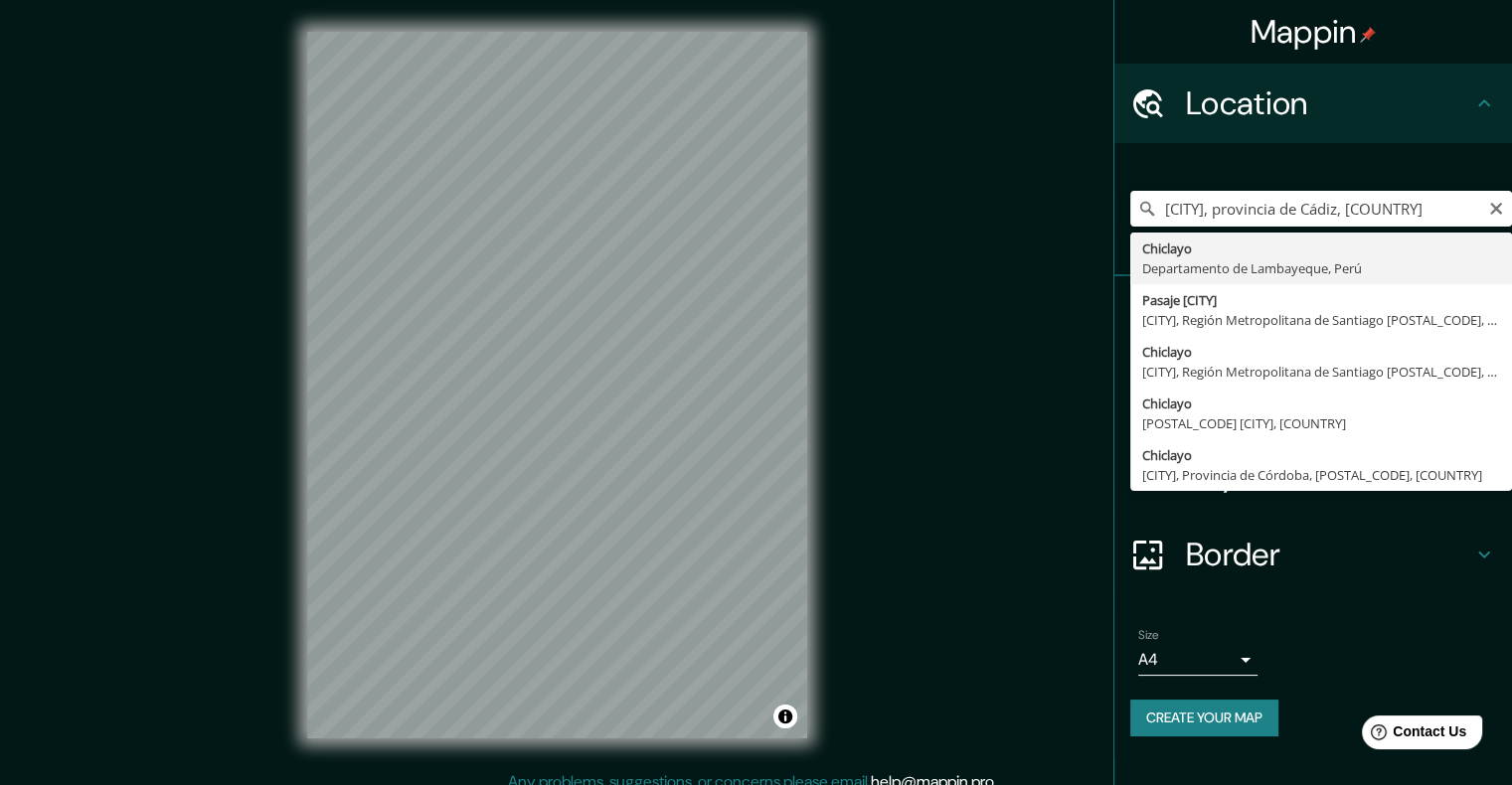 type on "[CITY], [STATE], [COUNTRY]" 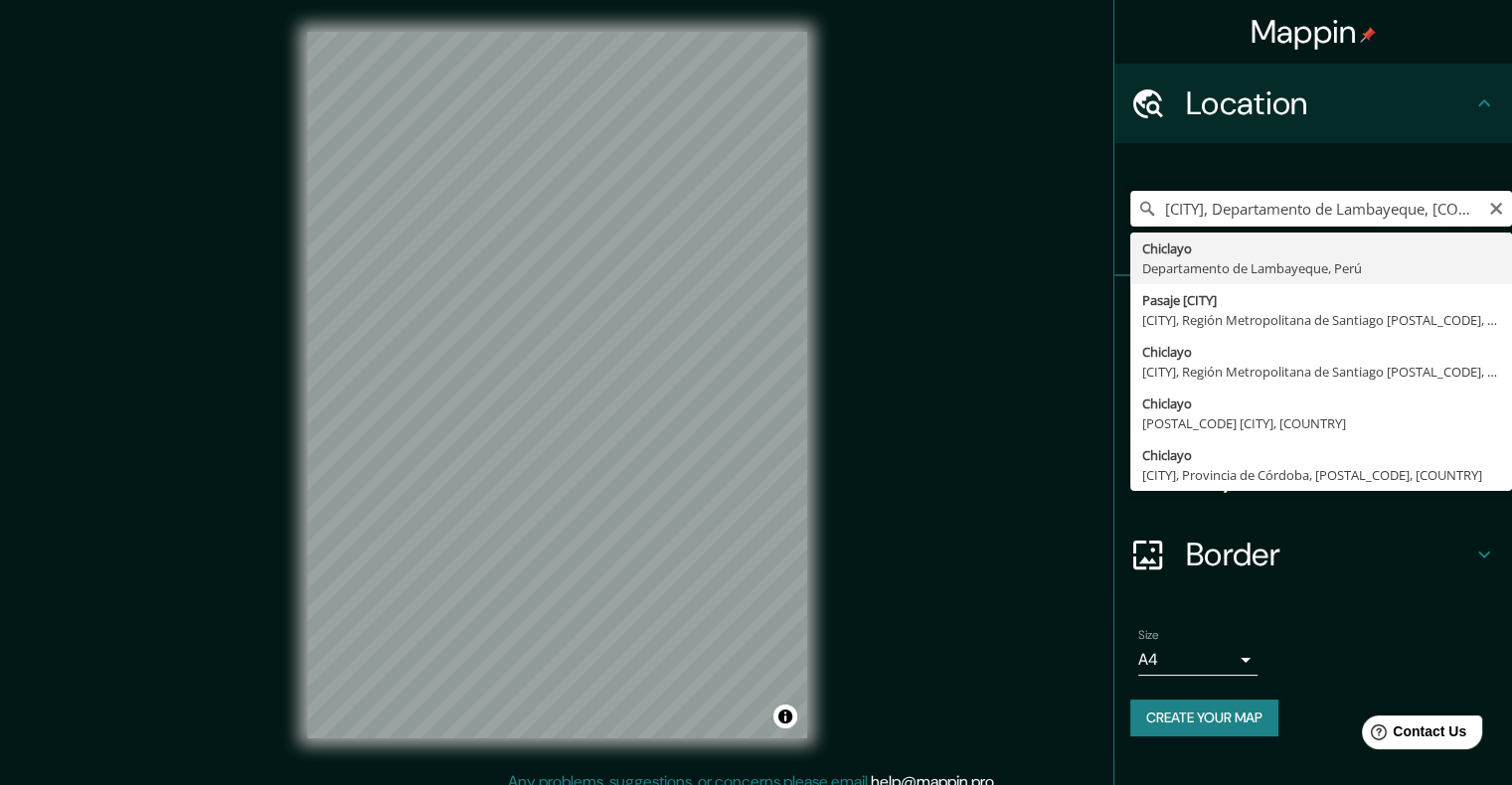 scroll, scrollTop: 0, scrollLeft: 0, axis: both 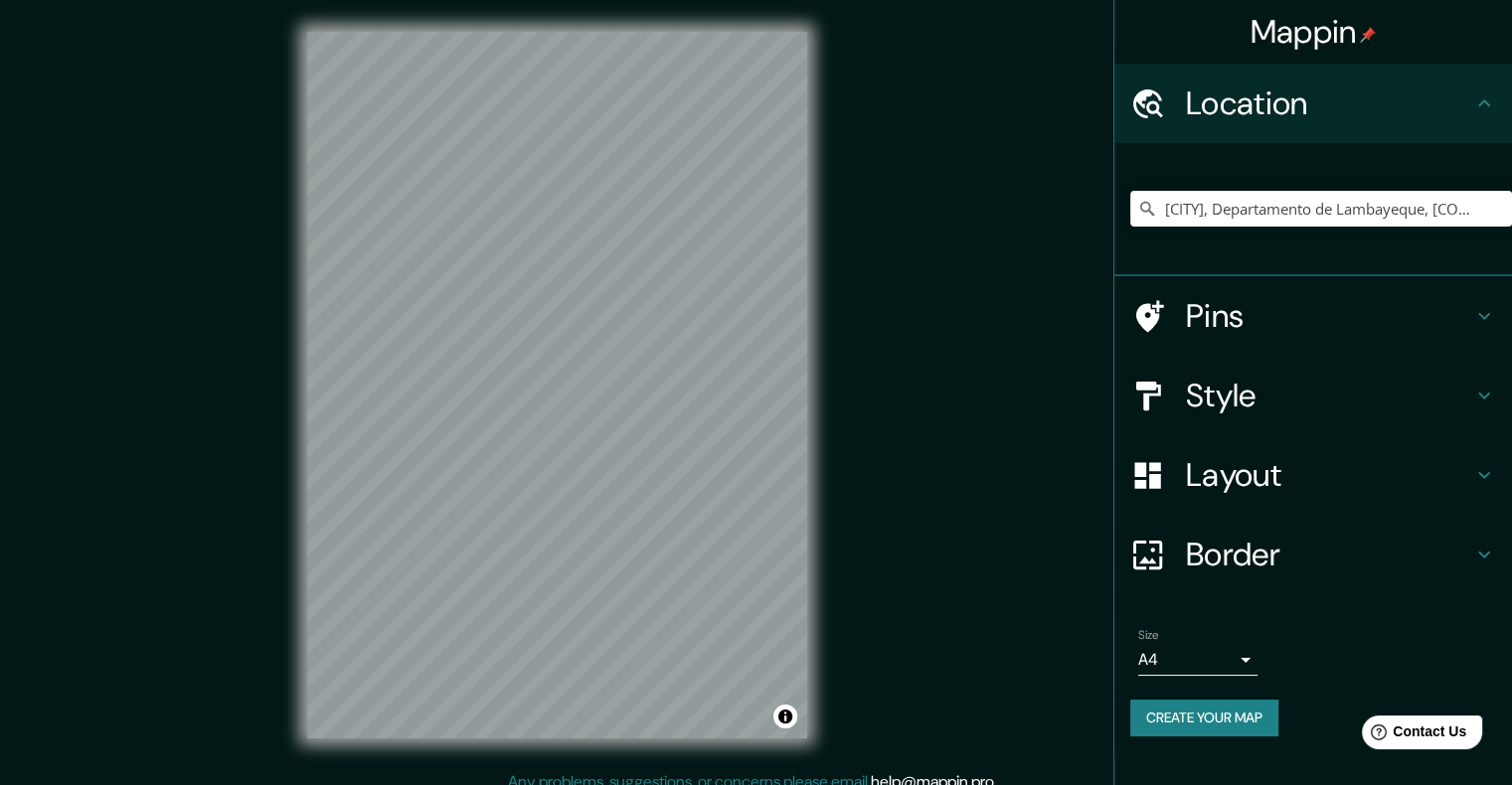 click on "Border" at bounding box center (1329, 554) 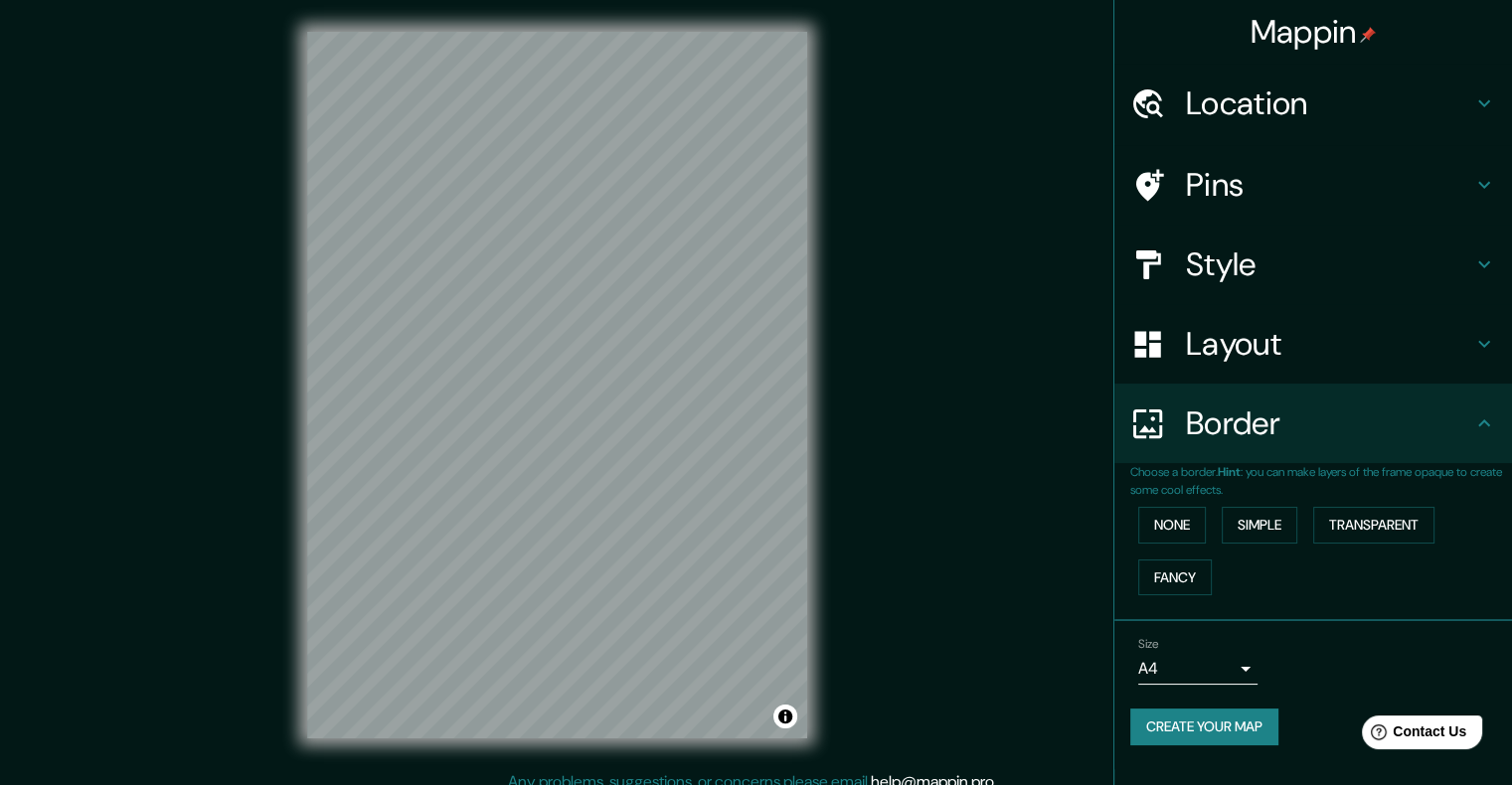click 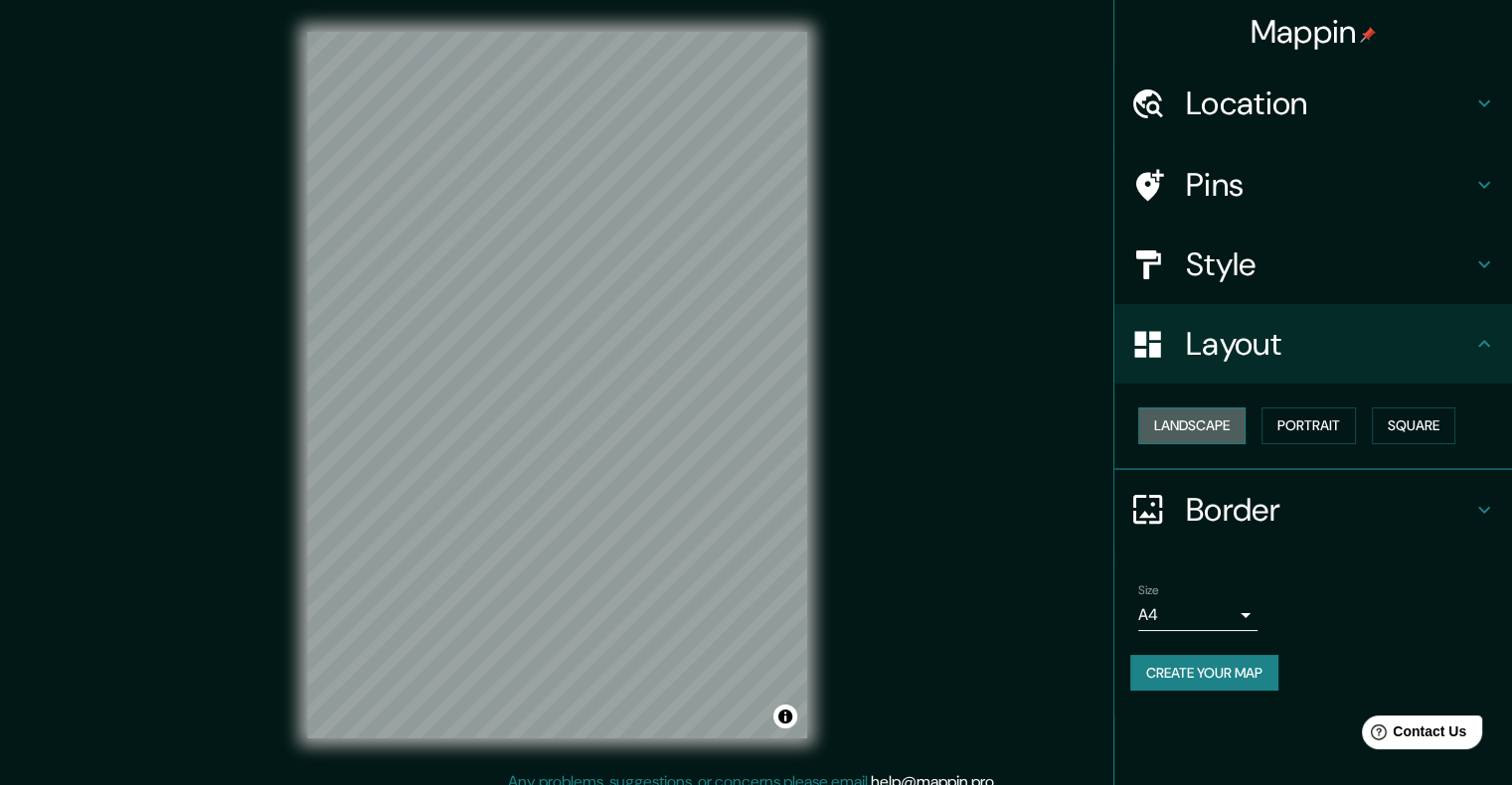 click on "Landscape" at bounding box center (1192, 425) 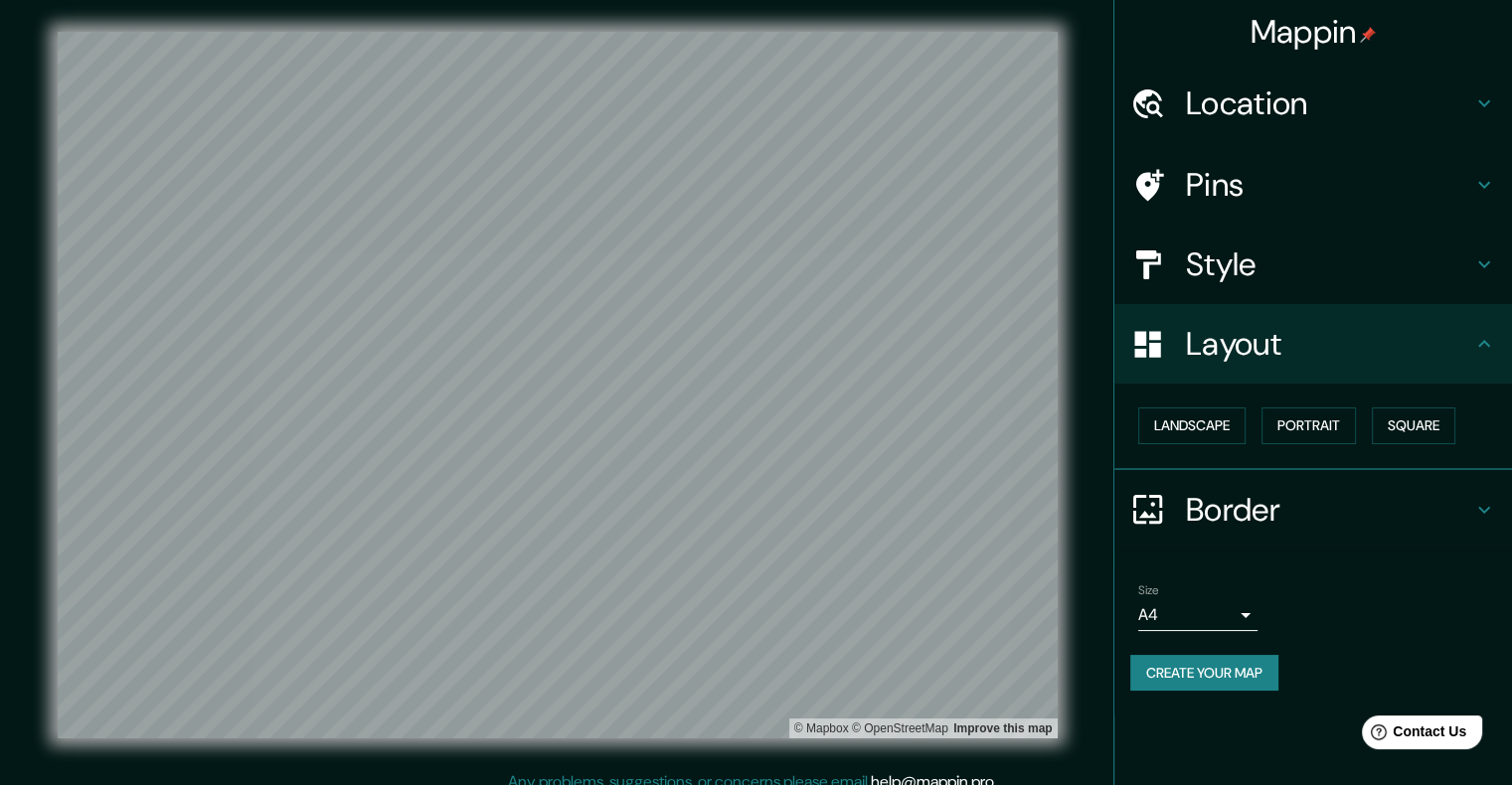 click on "© Mapbox   © OpenStreetMap   Improve this map" at bounding box center (557, 385) 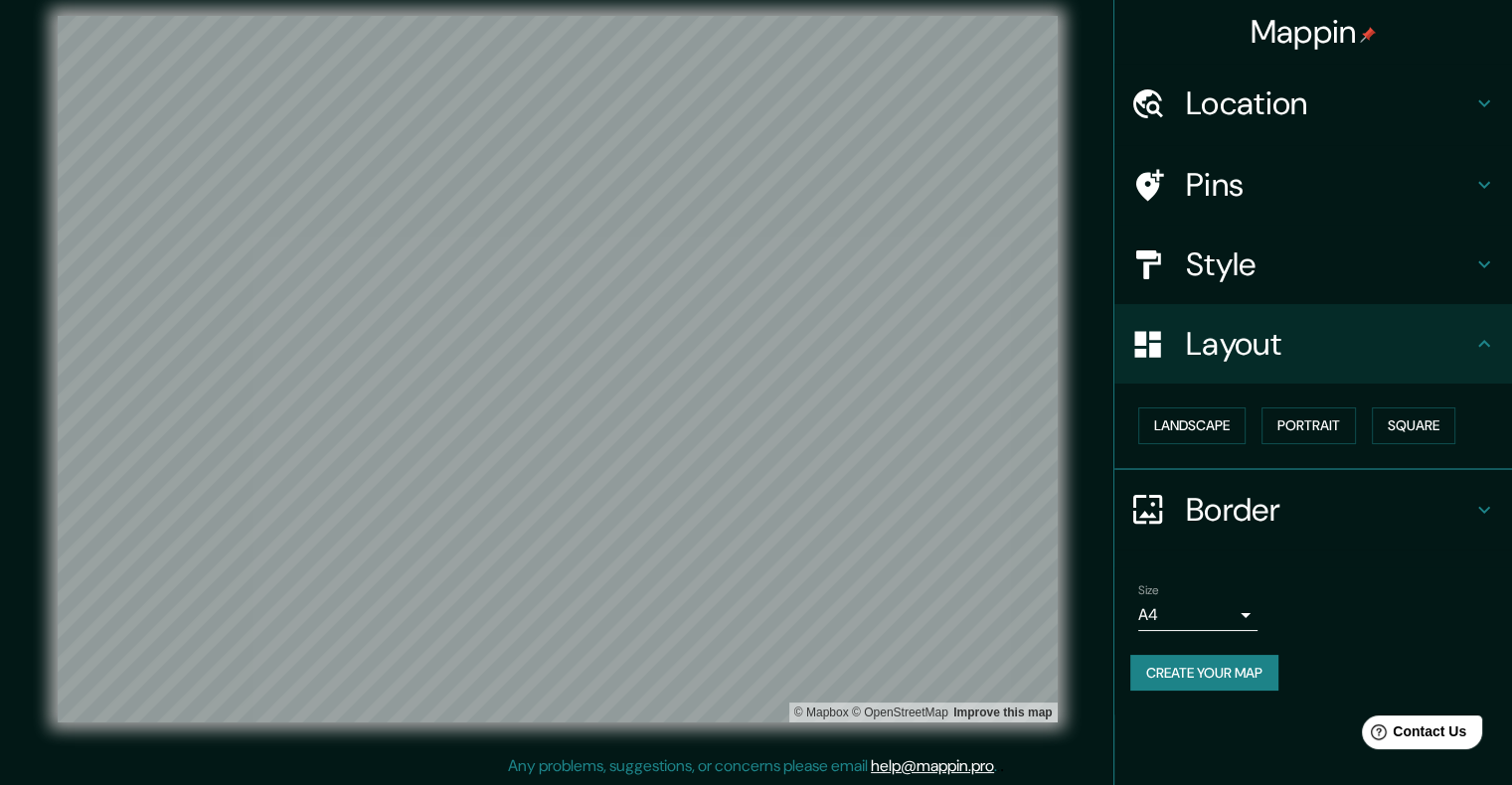 scroll, scrollTop: 16, scrollLeft: 0, axis: vertical 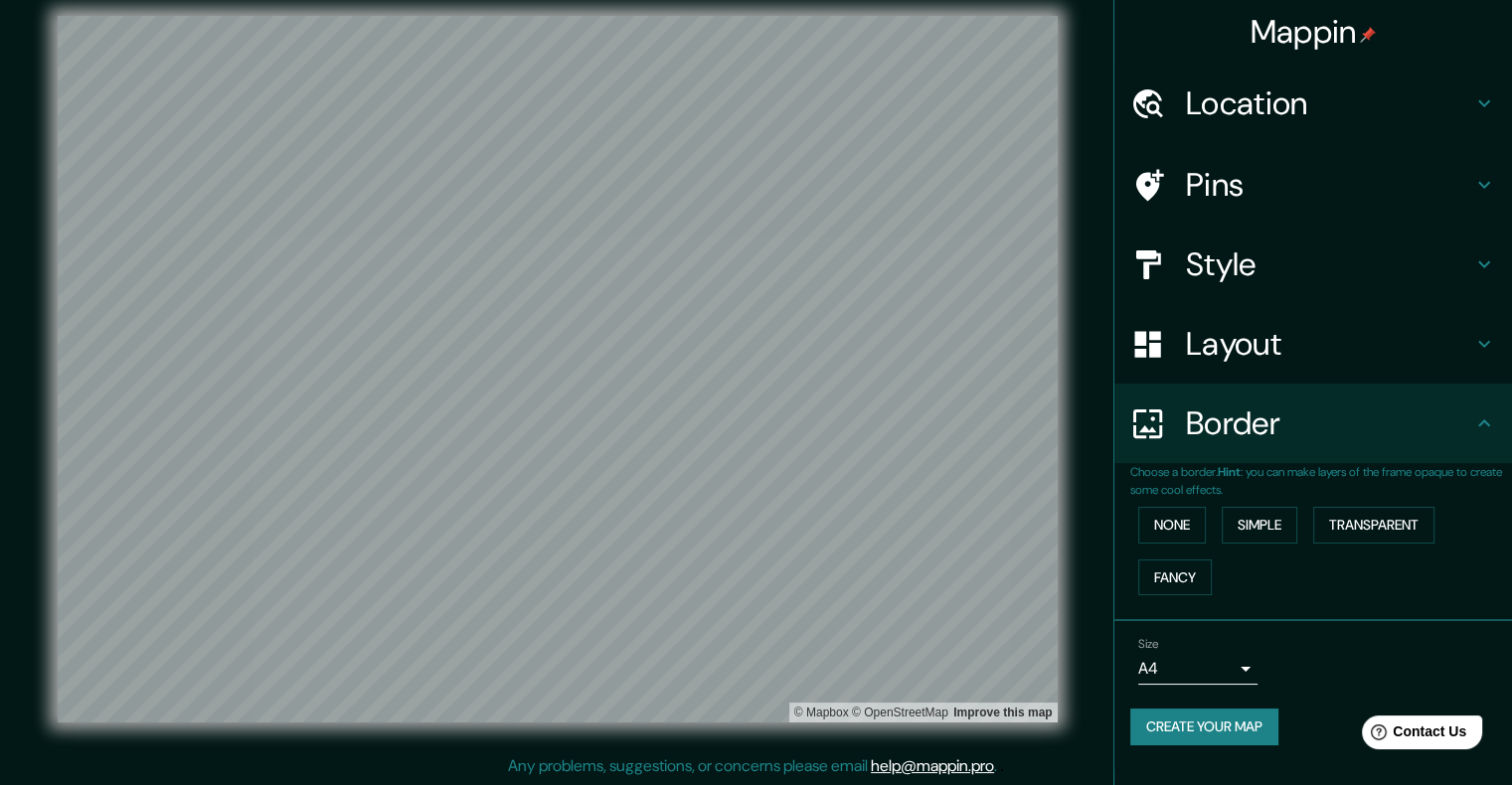 click on "Border" at bounding box center (1313, 423) 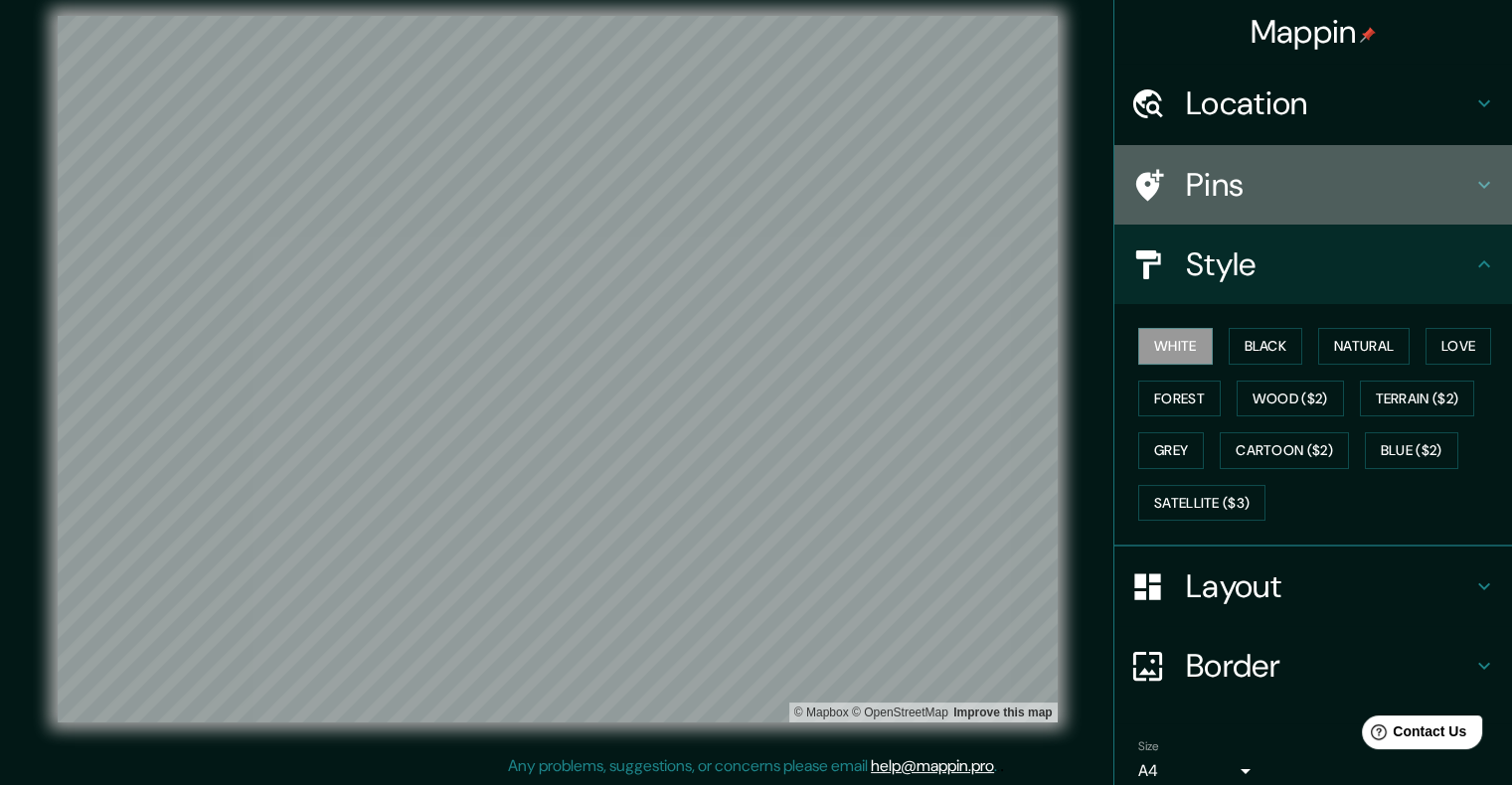 click 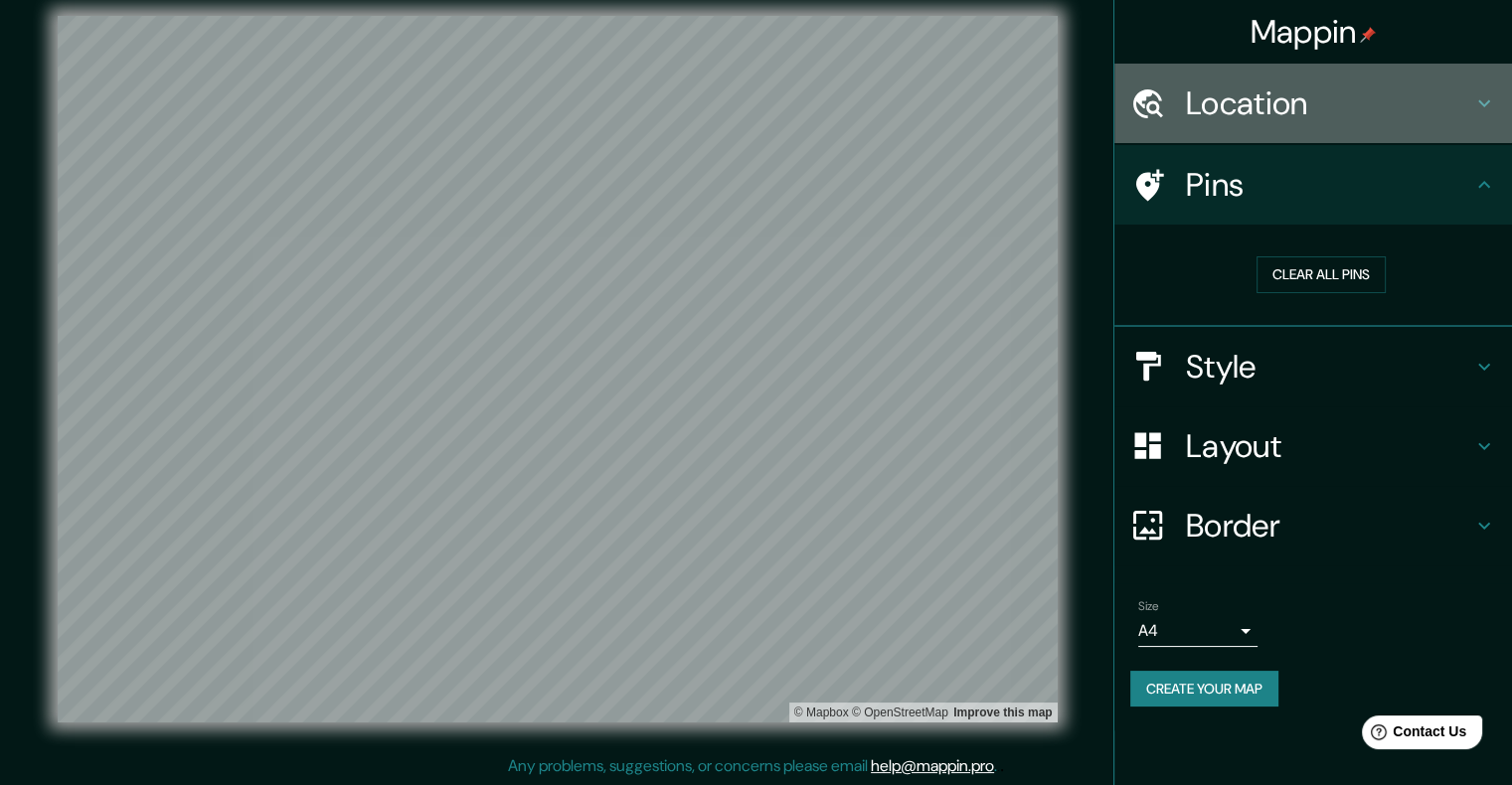 click 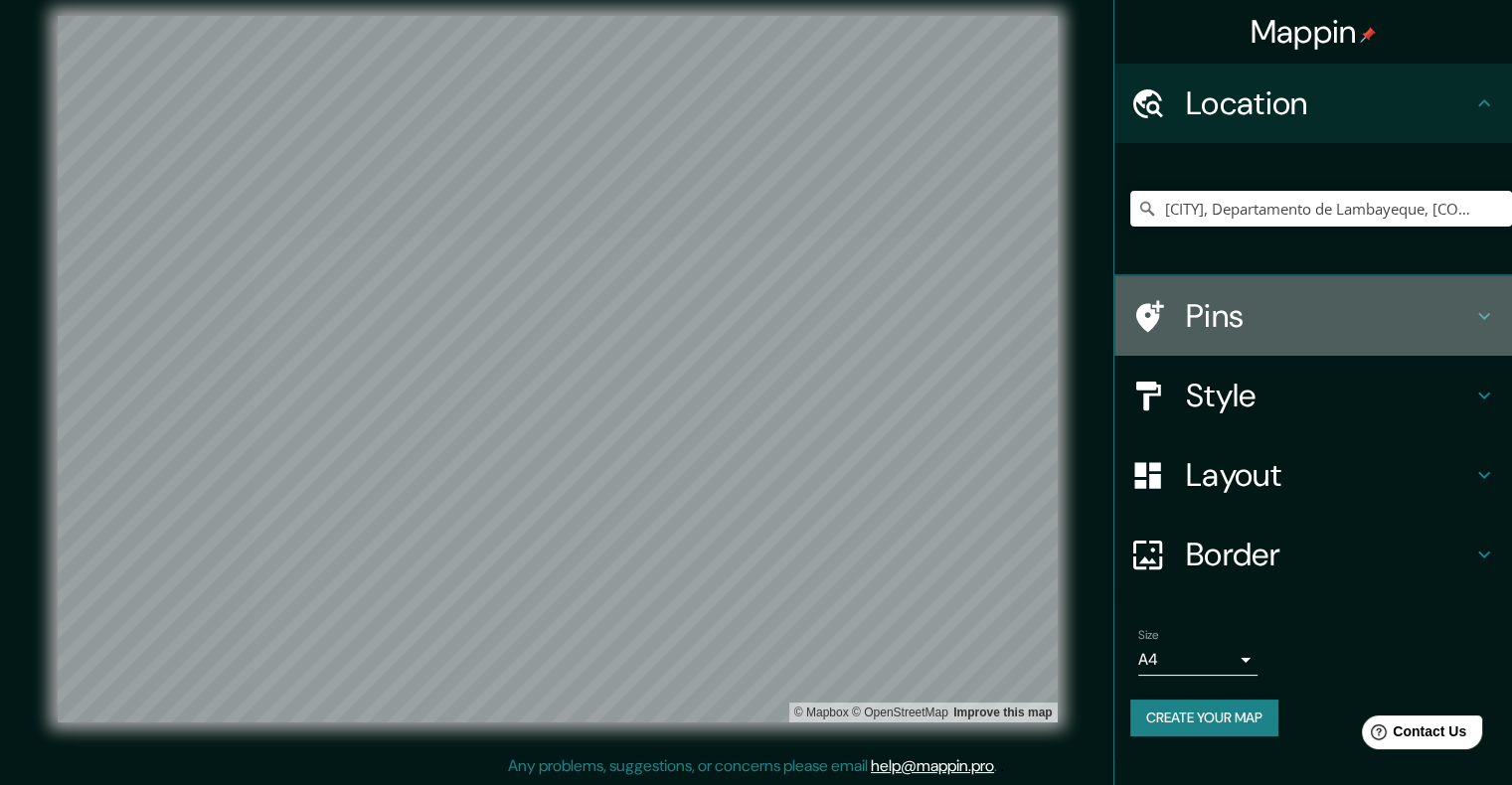 click 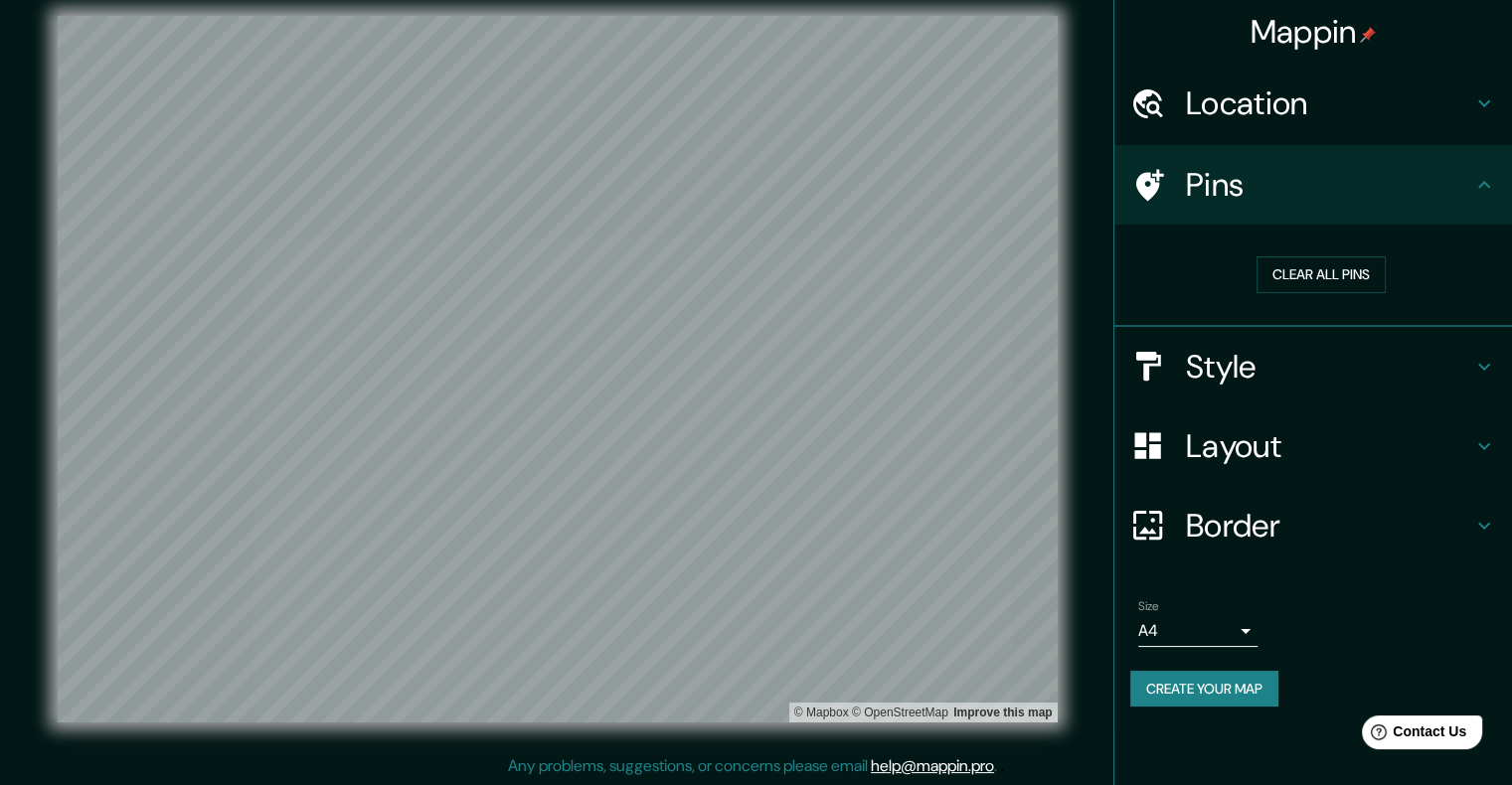 click on "Style" at bounding box center [1313, 367] 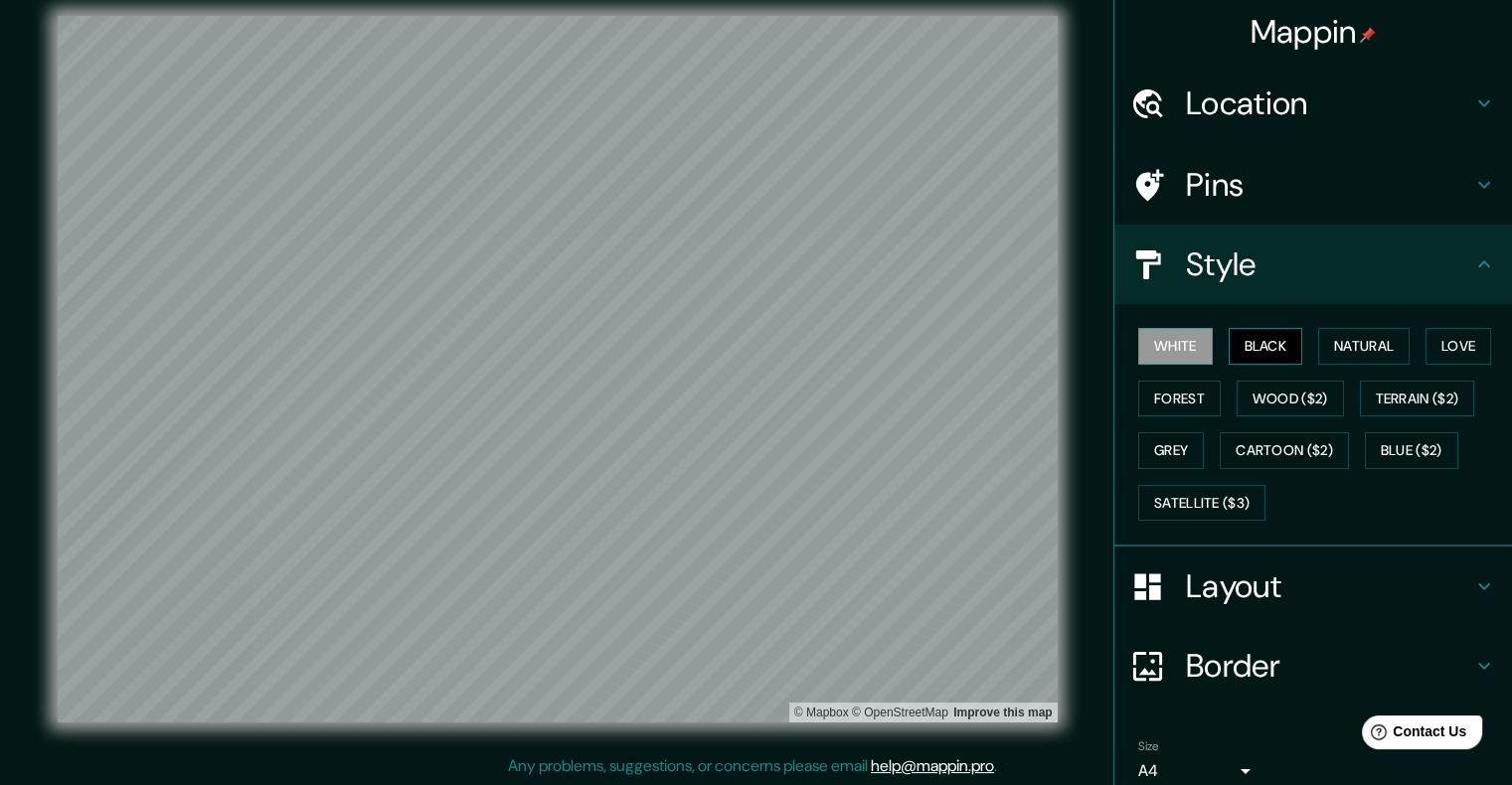click on "Black" at bounding box center (1265, 346) 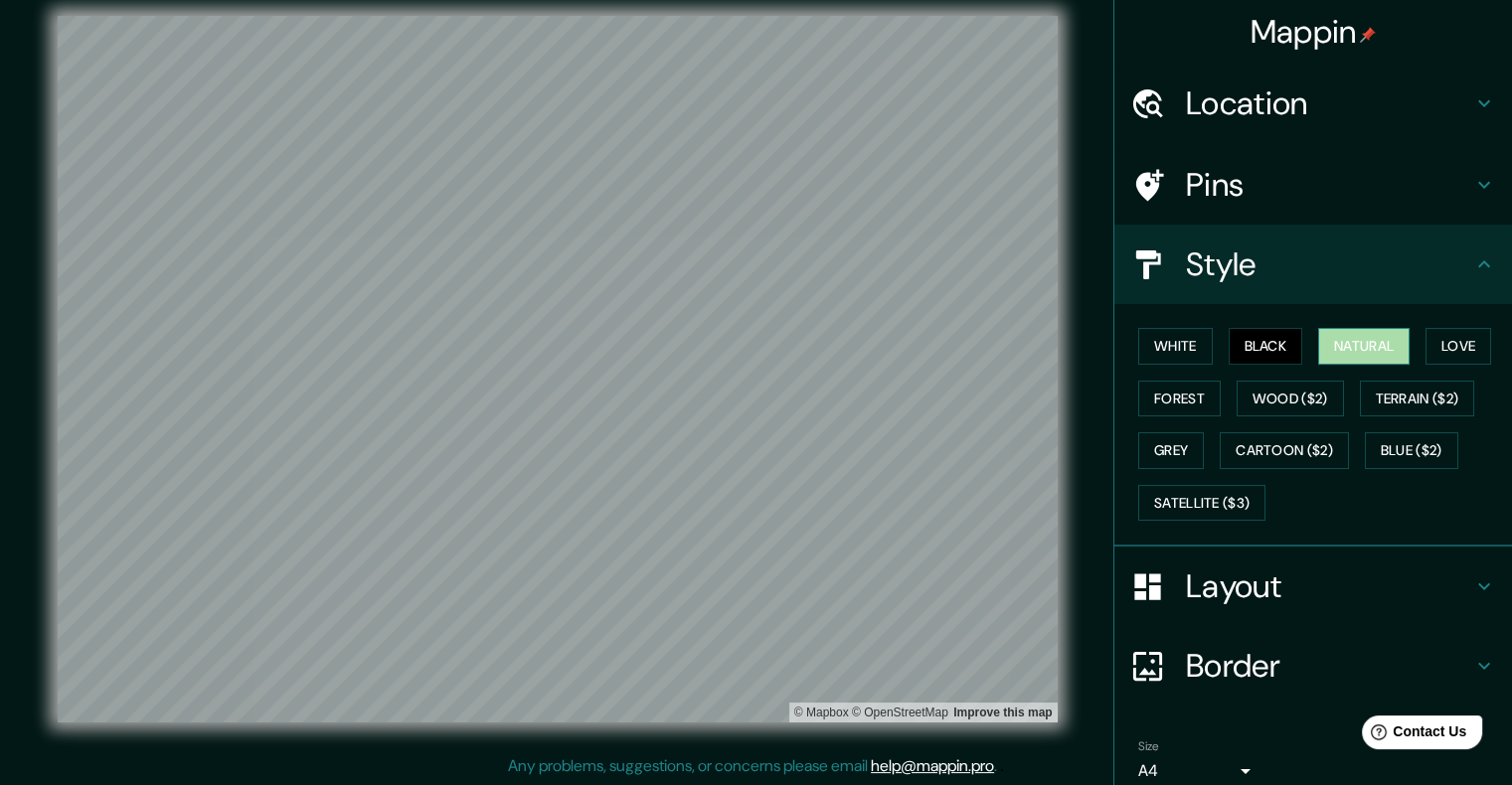 click on "Natural" at bounding box center (1364, 346) 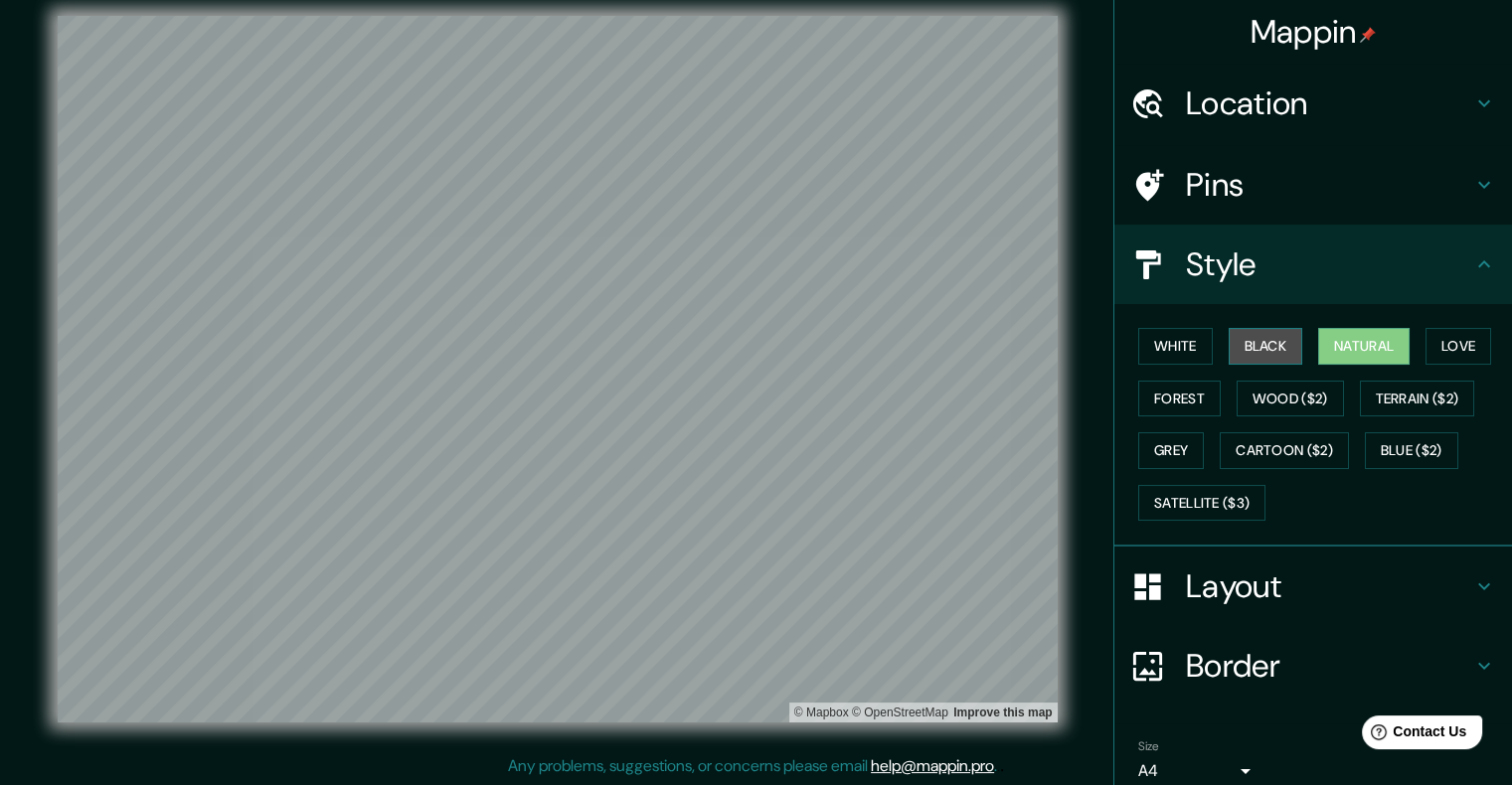 click on "Black" at bounding box center [1265, 346] 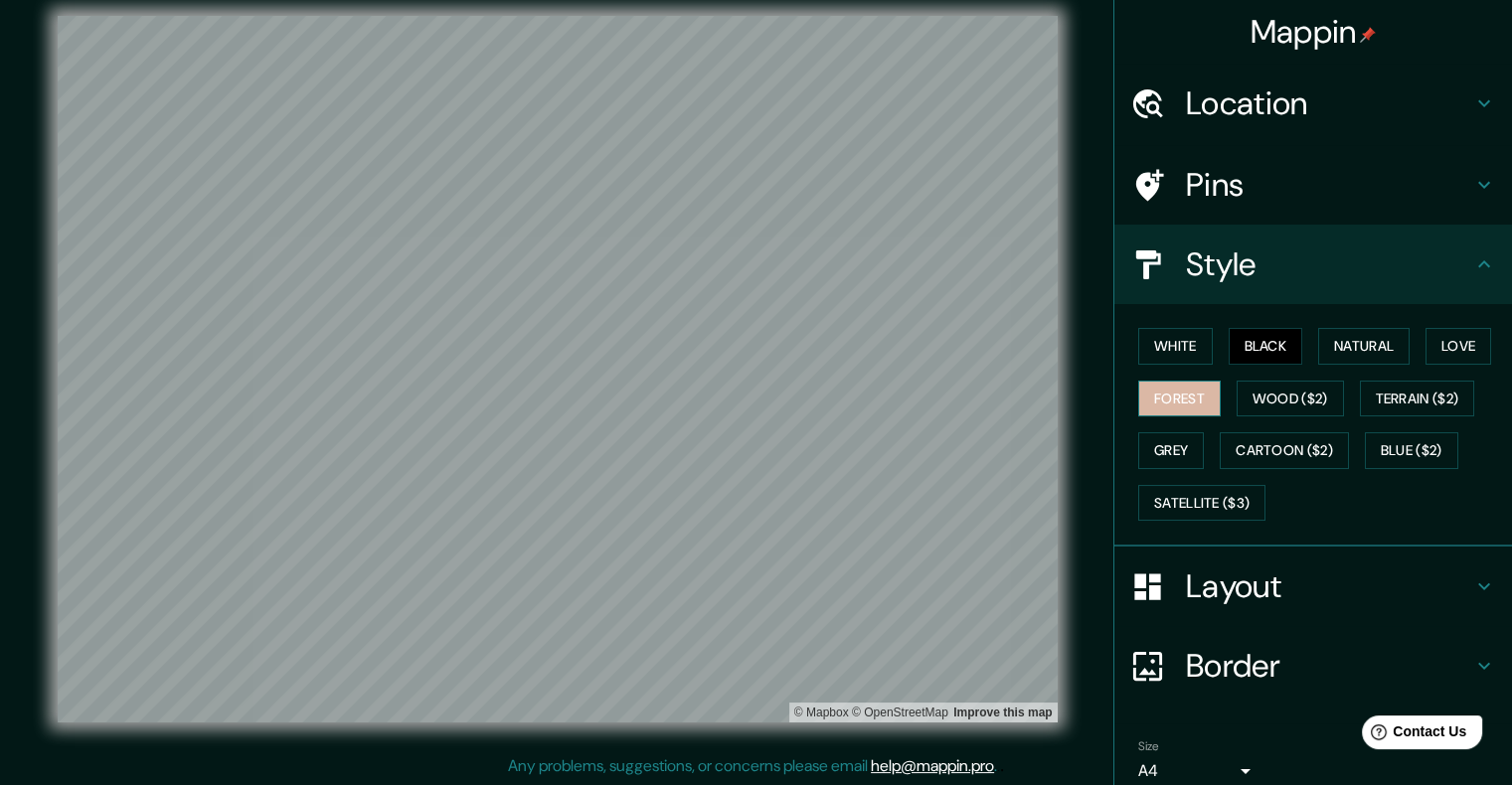 click on "Forest" at bounding box center (1179, 398) 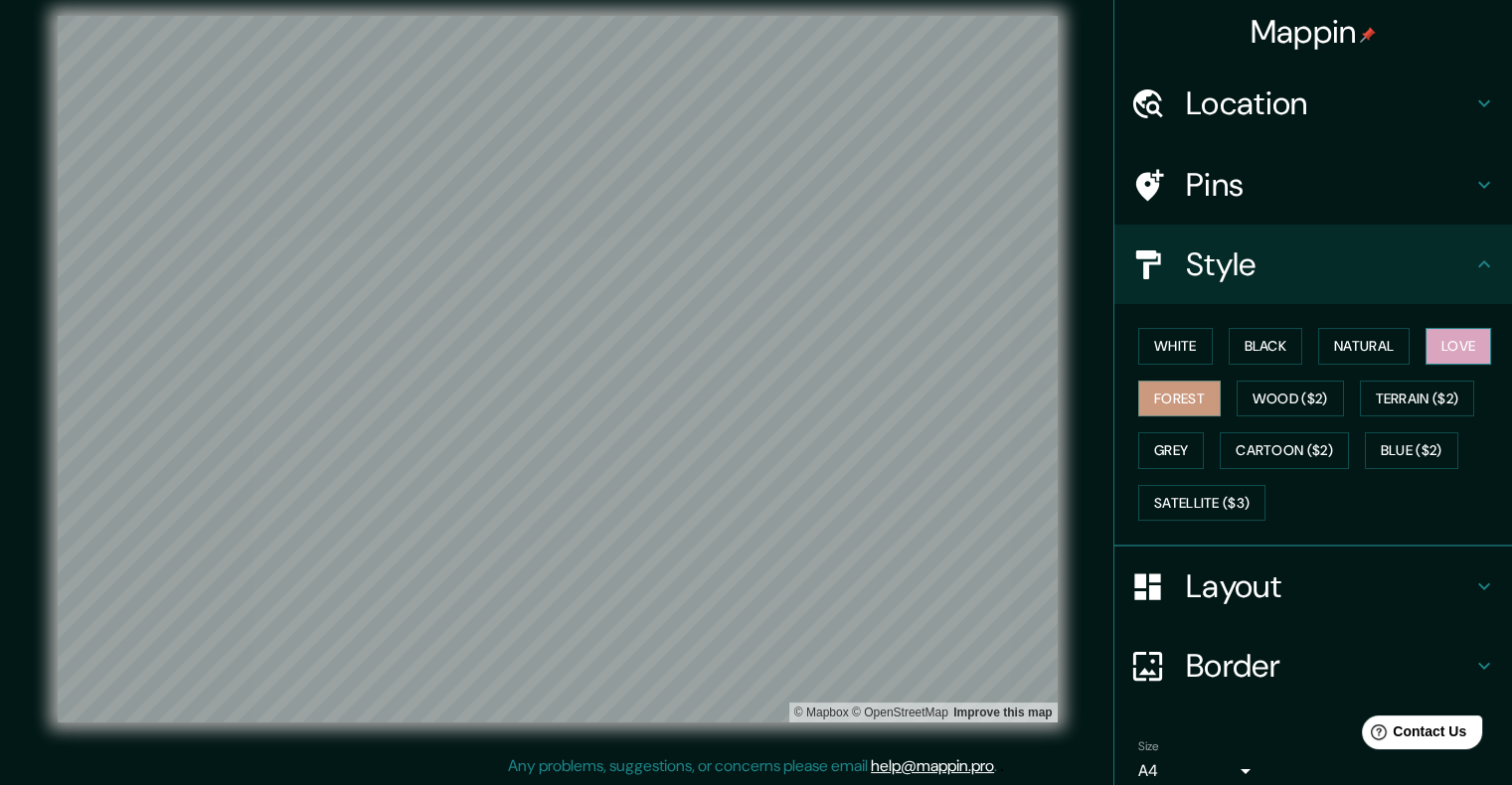 click on "Love" at bounding box center (1458, 346) 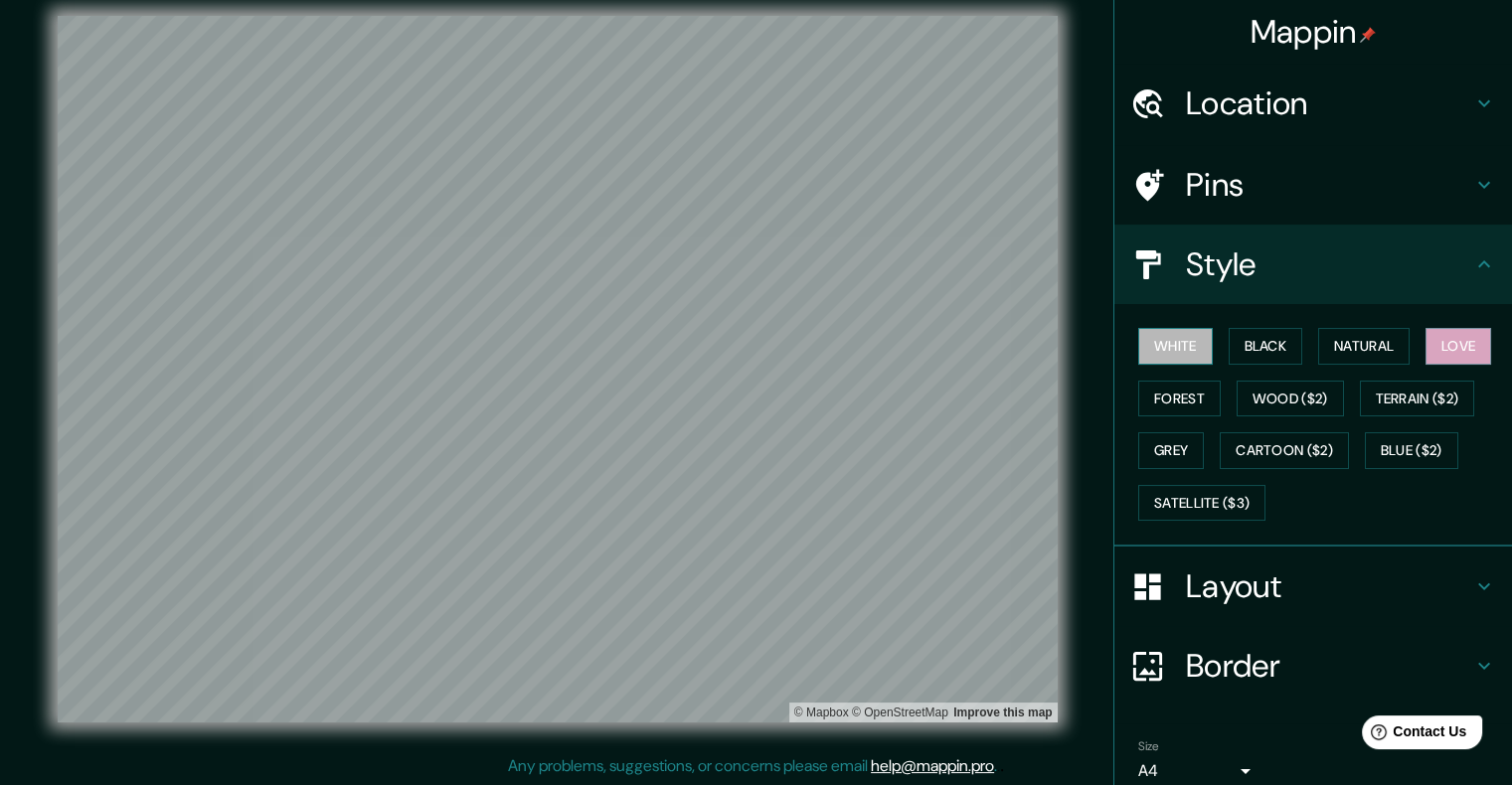 click on "White" at bounding box center (1175, 346) 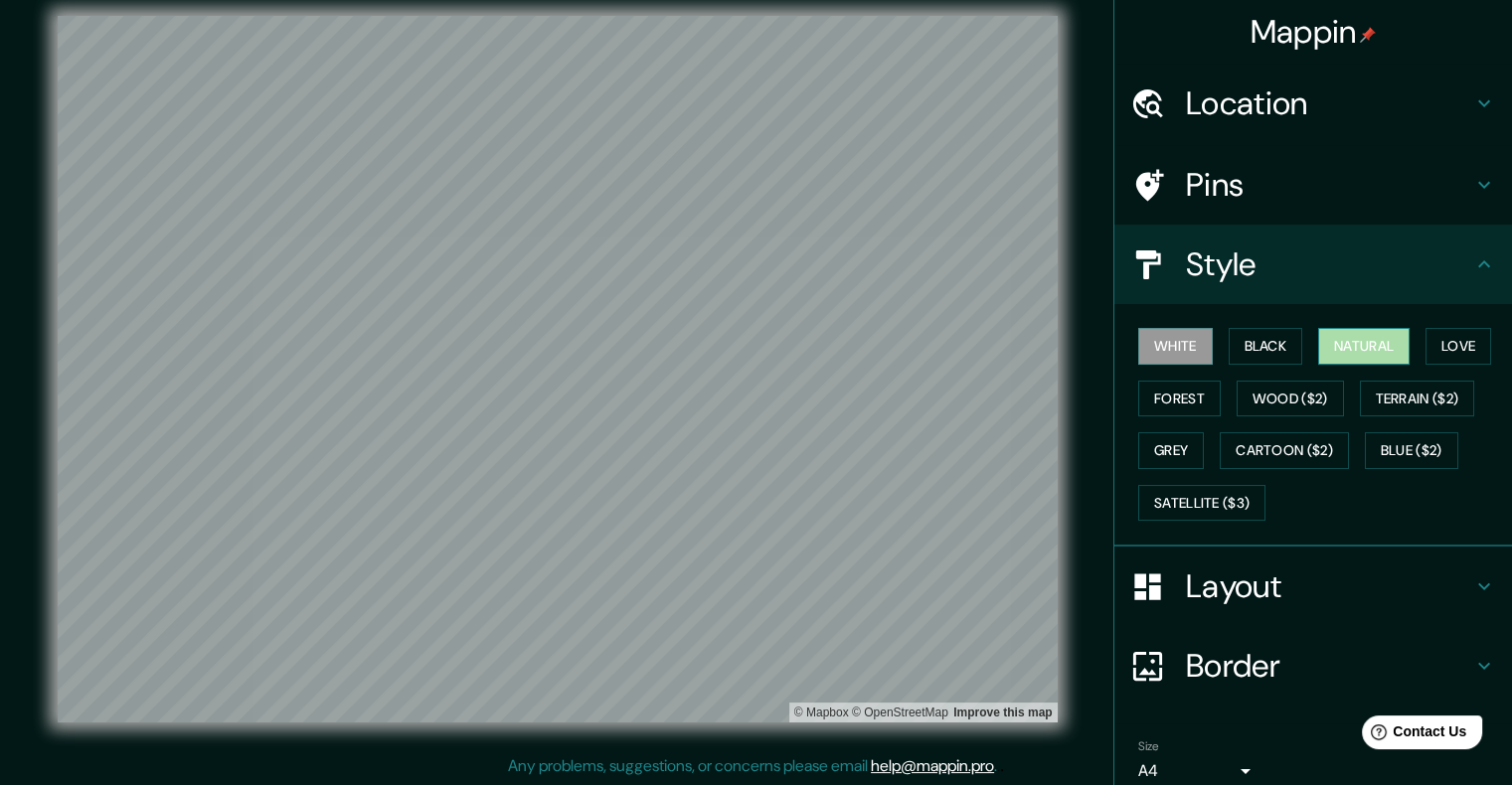 click on "Natural" at bounding box center (1364, 346) 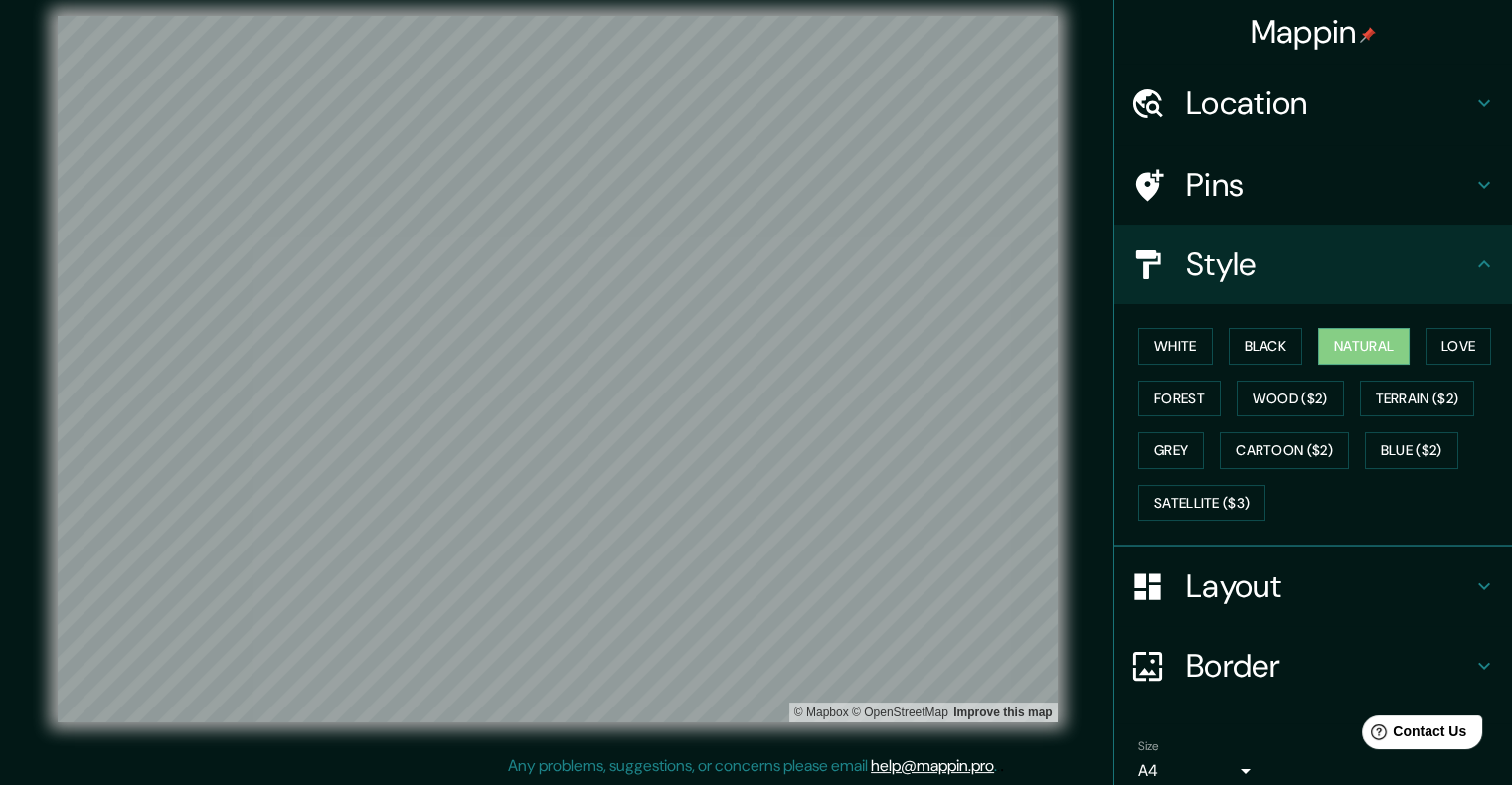 drag, startPoint x: 1354, startPoint y: 585, endPoint x: 1336, endPoint y: 581, distance: 18.439089 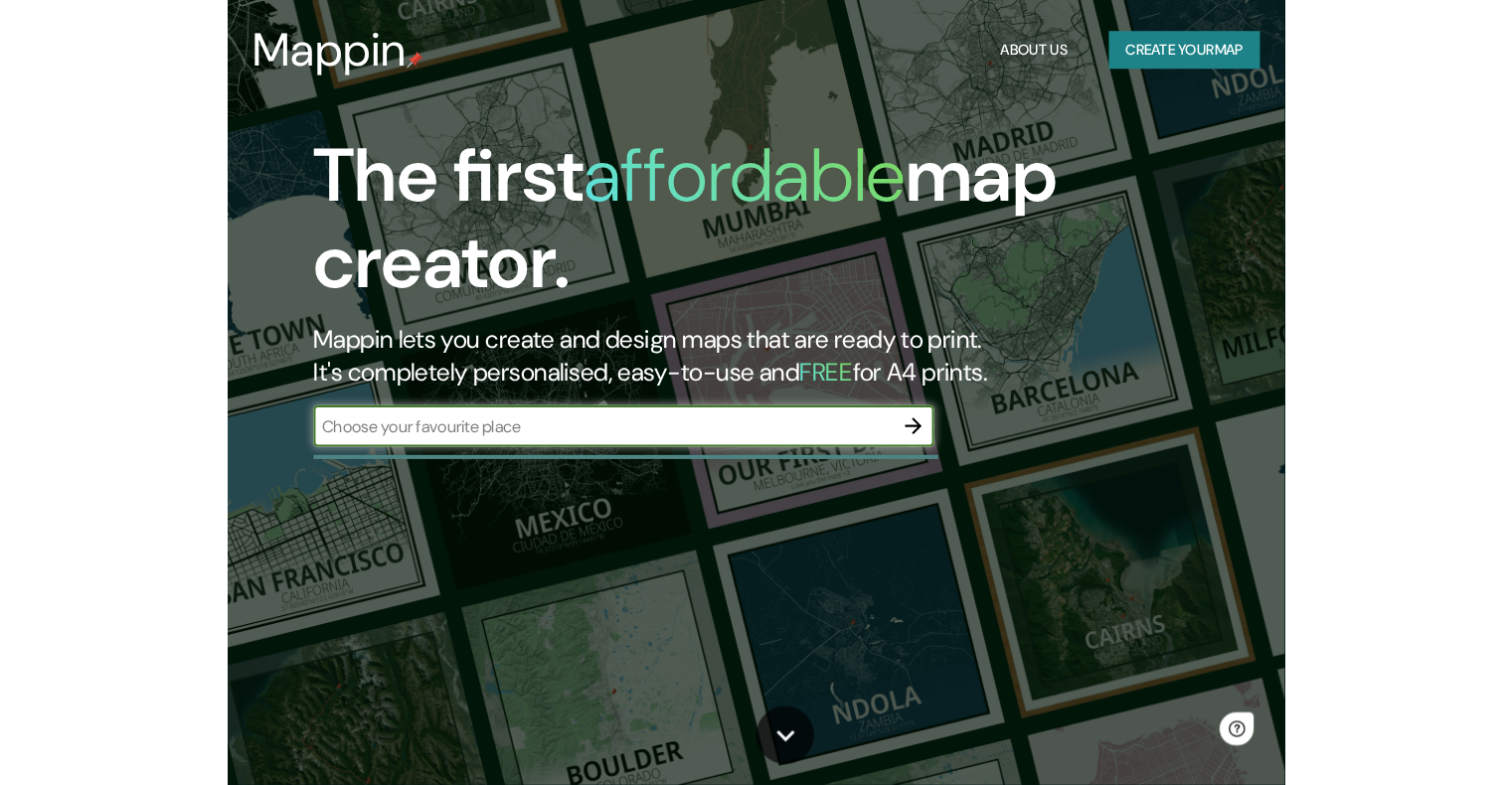scroll, scrollTop: 0, scrollLeft: 0, axis: both 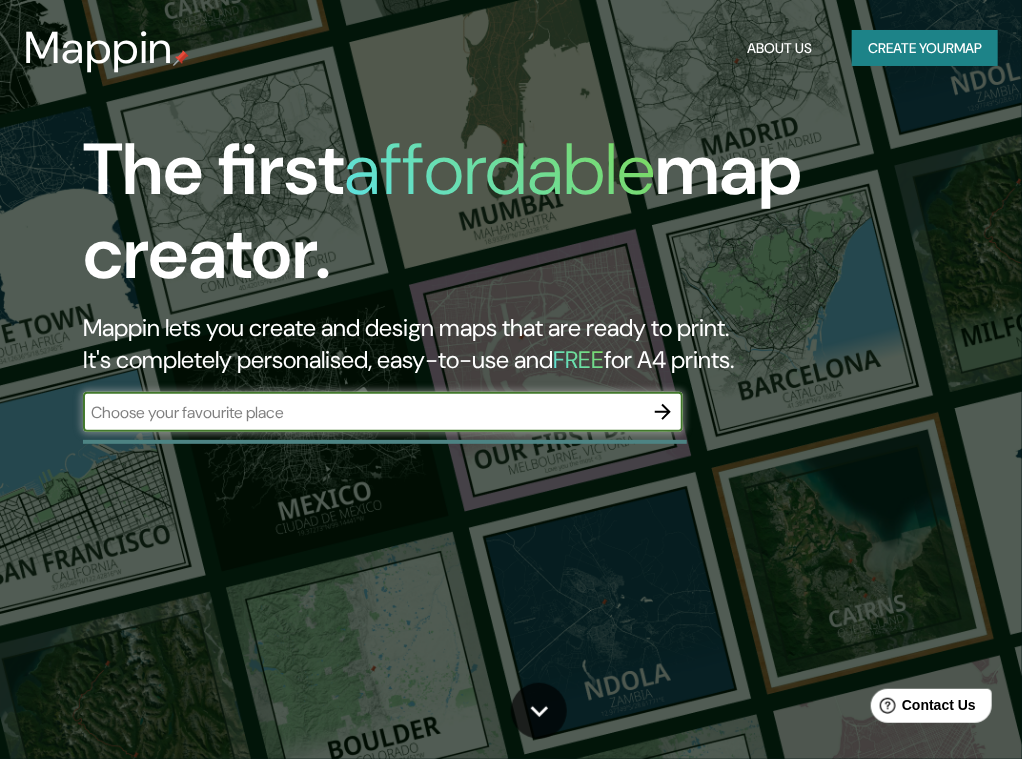 click at bounding box center (363, 412) 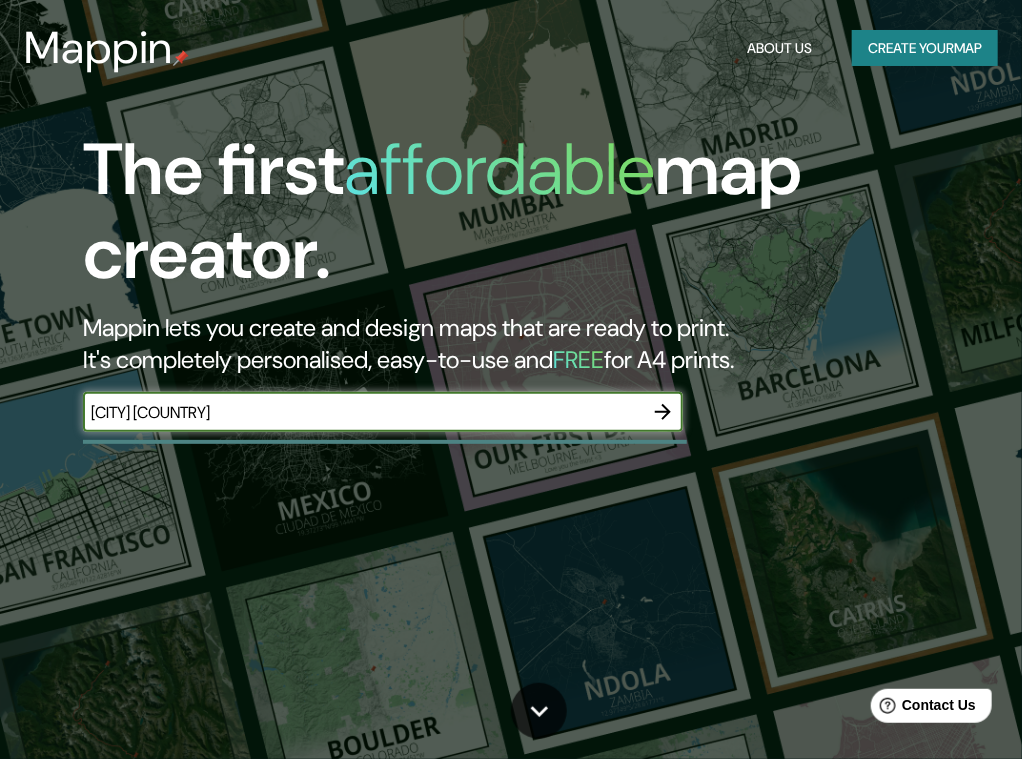 type on "[CITY] [COUNTRY]" 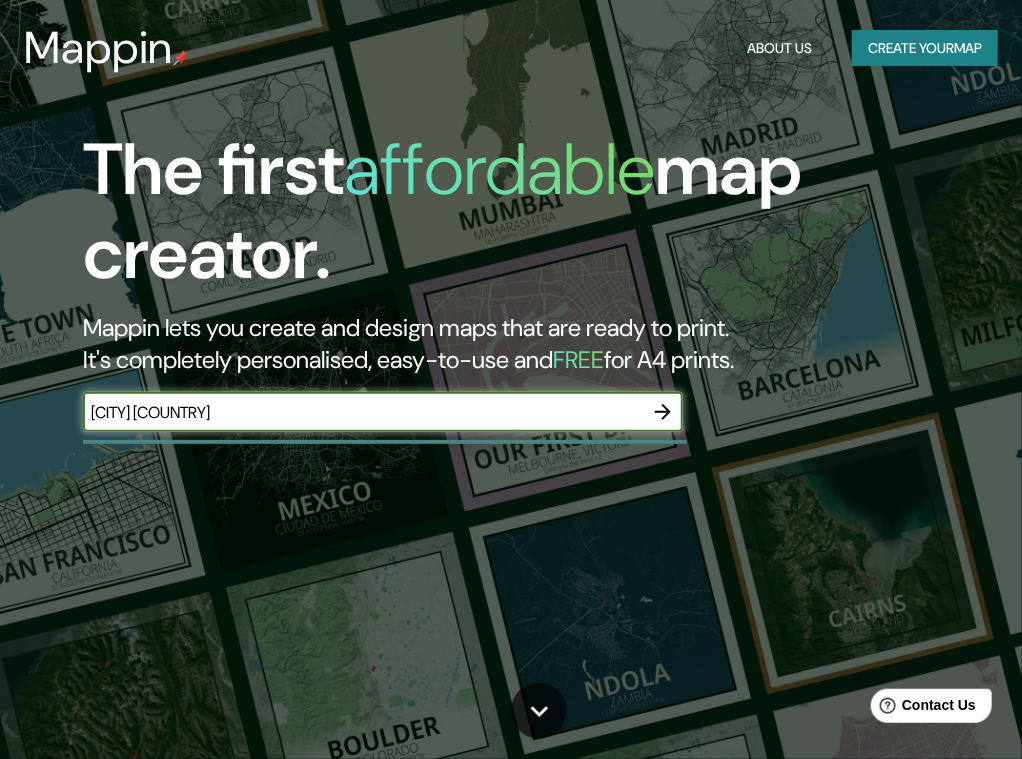 click 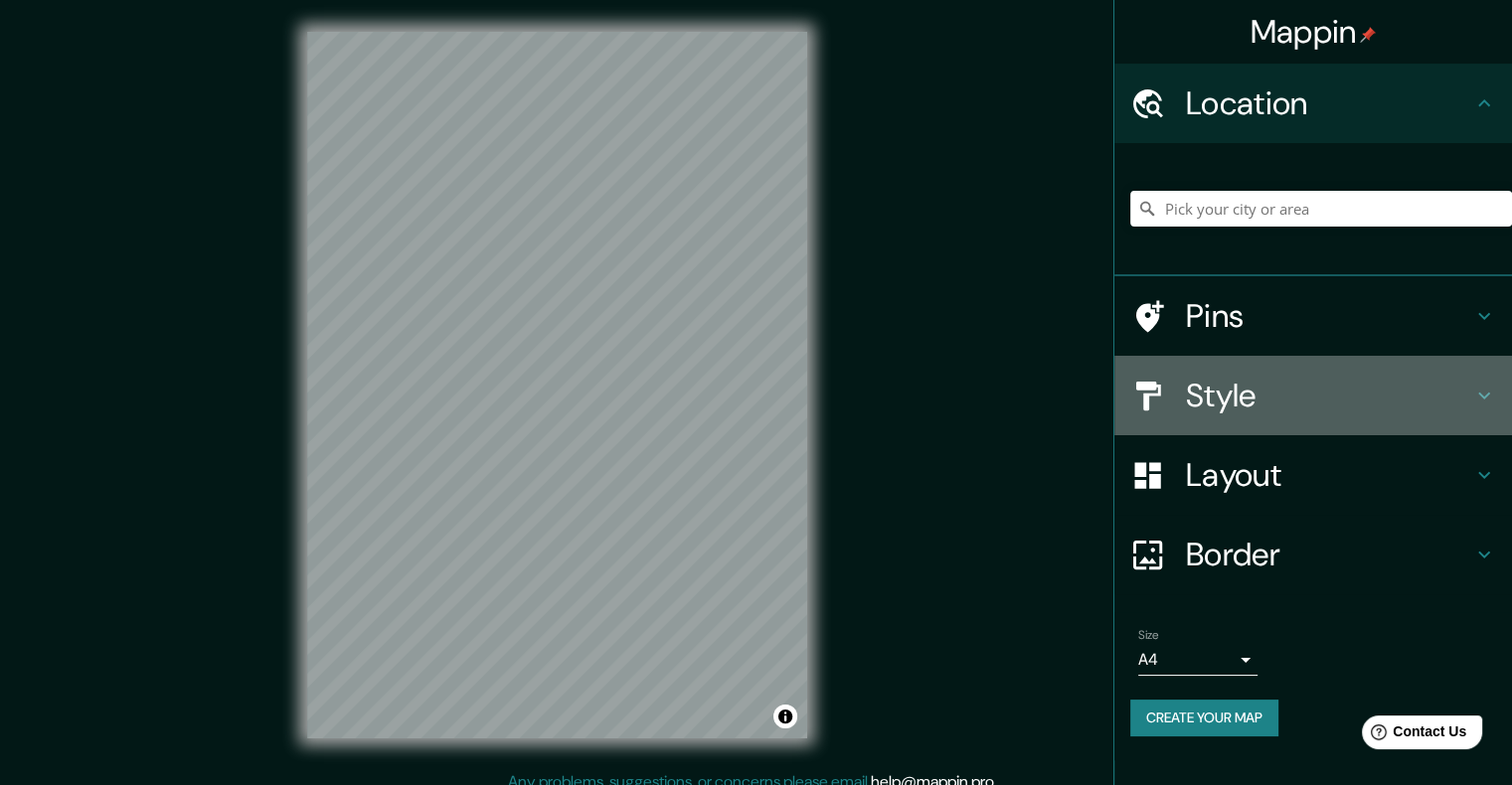 click on "Style" at bounding box center (1313, 395) 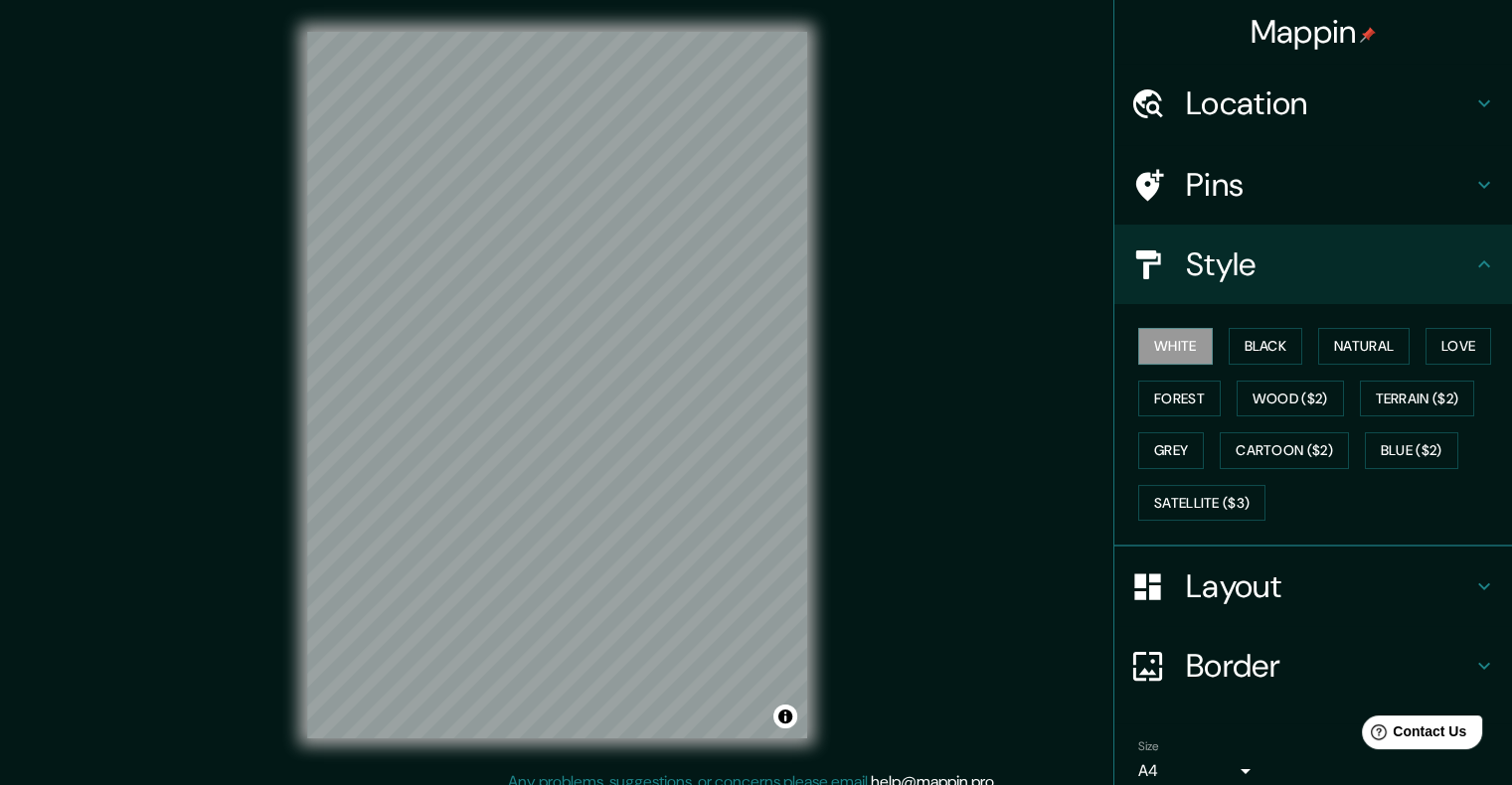 click 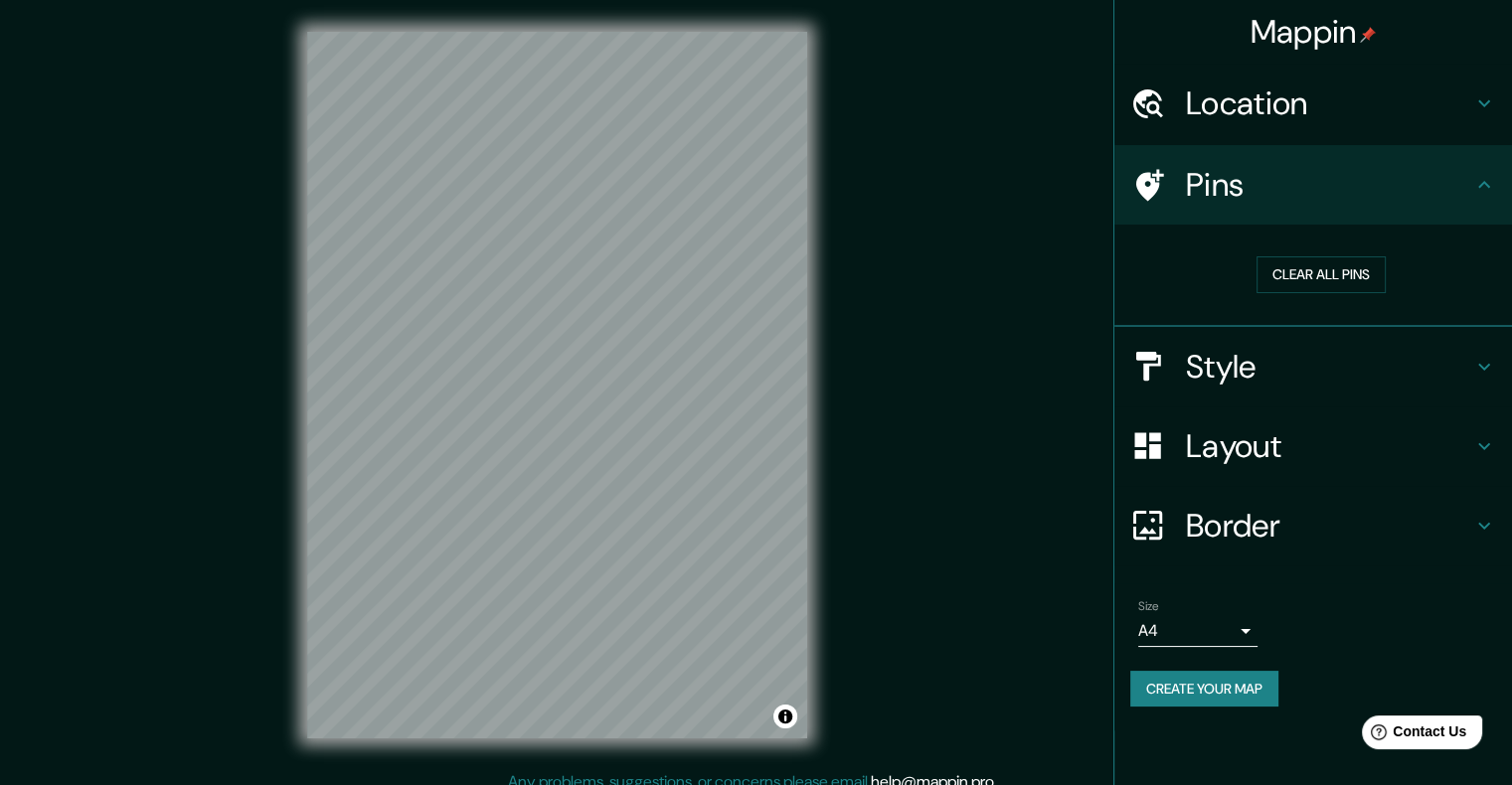 click on "Layout" at bounding box center (1329, 446) 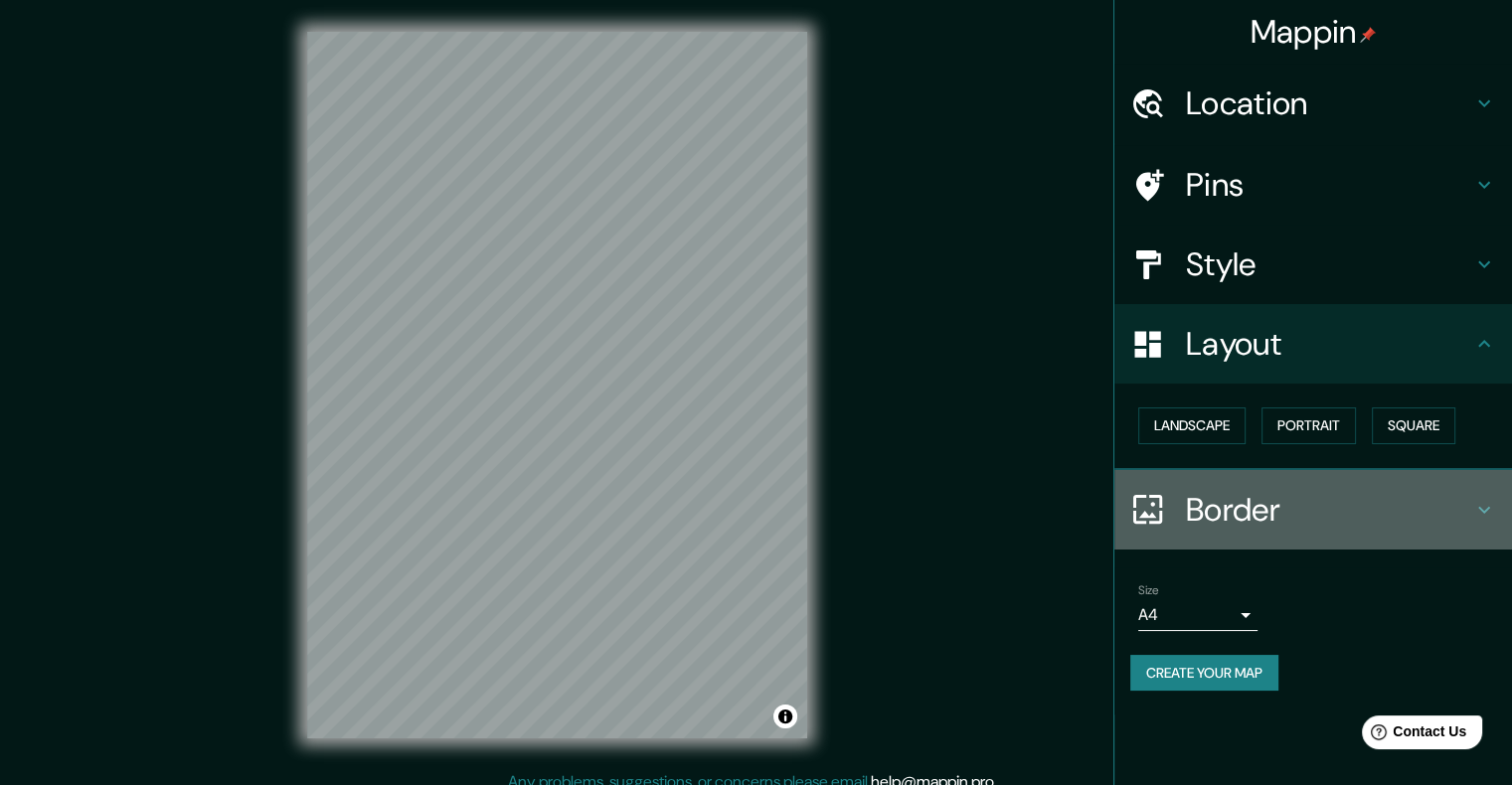 click on "Border" at bounding box center [1329, 510] 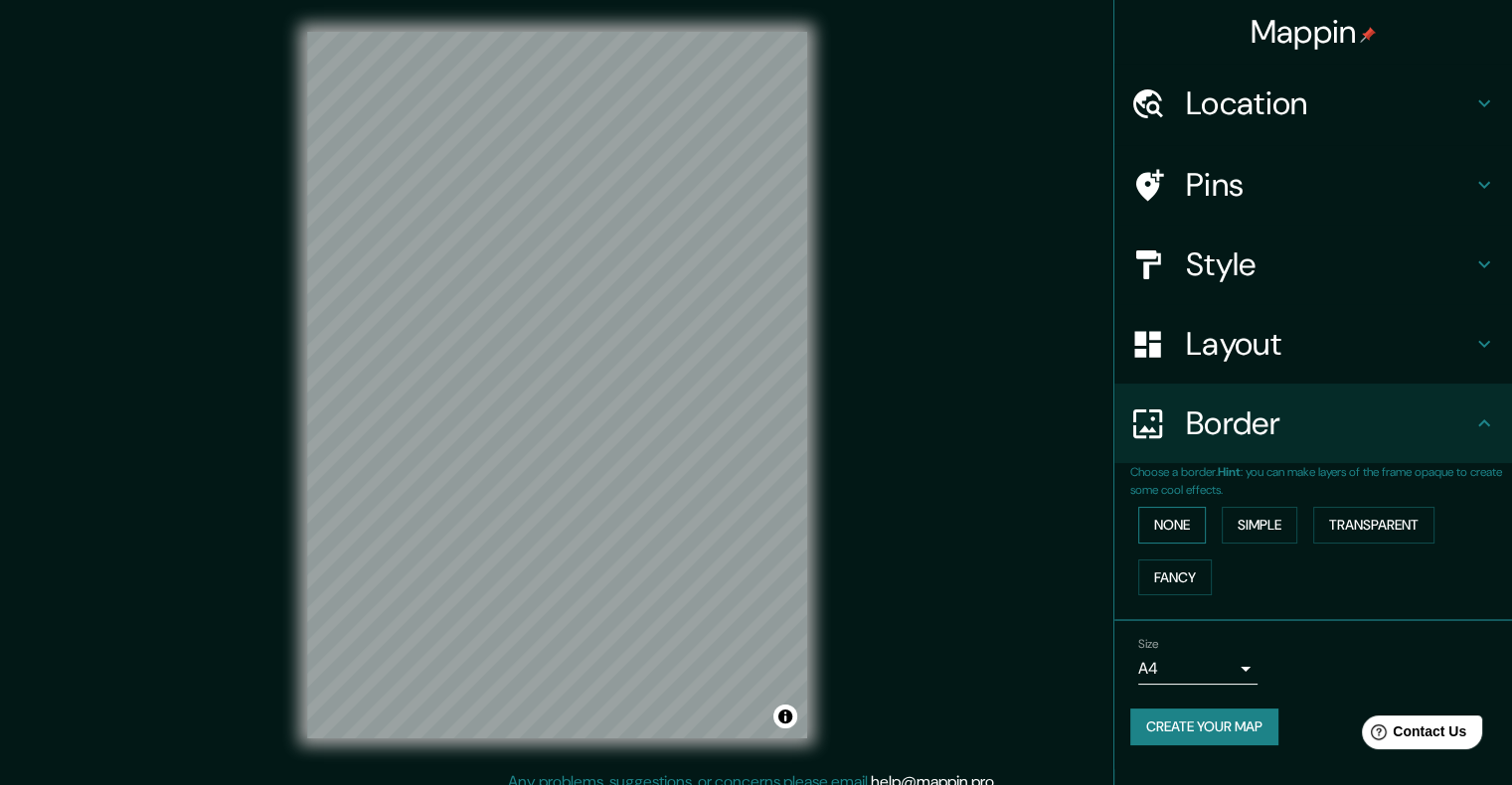 click on "None" at bounding box center [1172, 525] 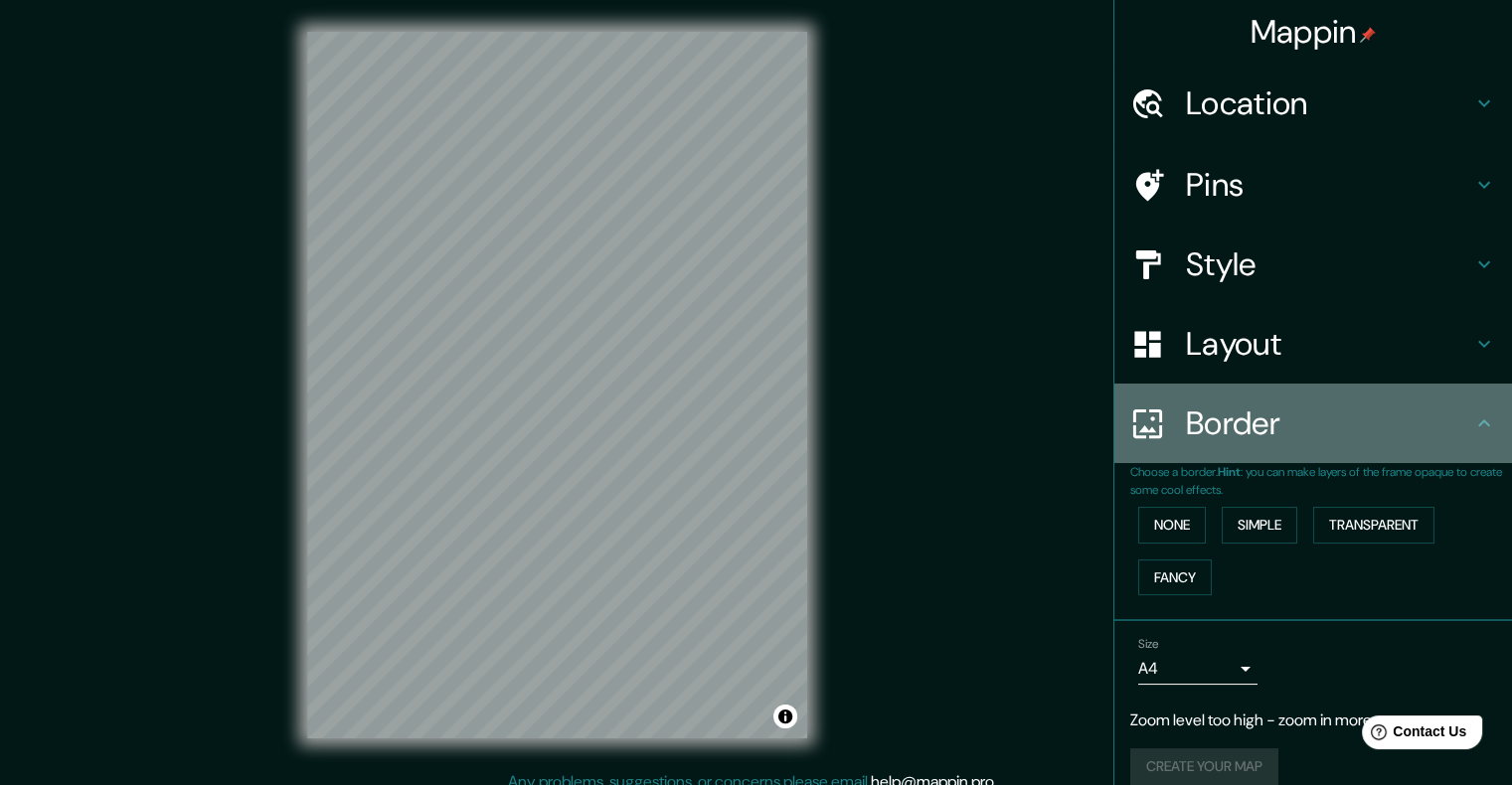 click 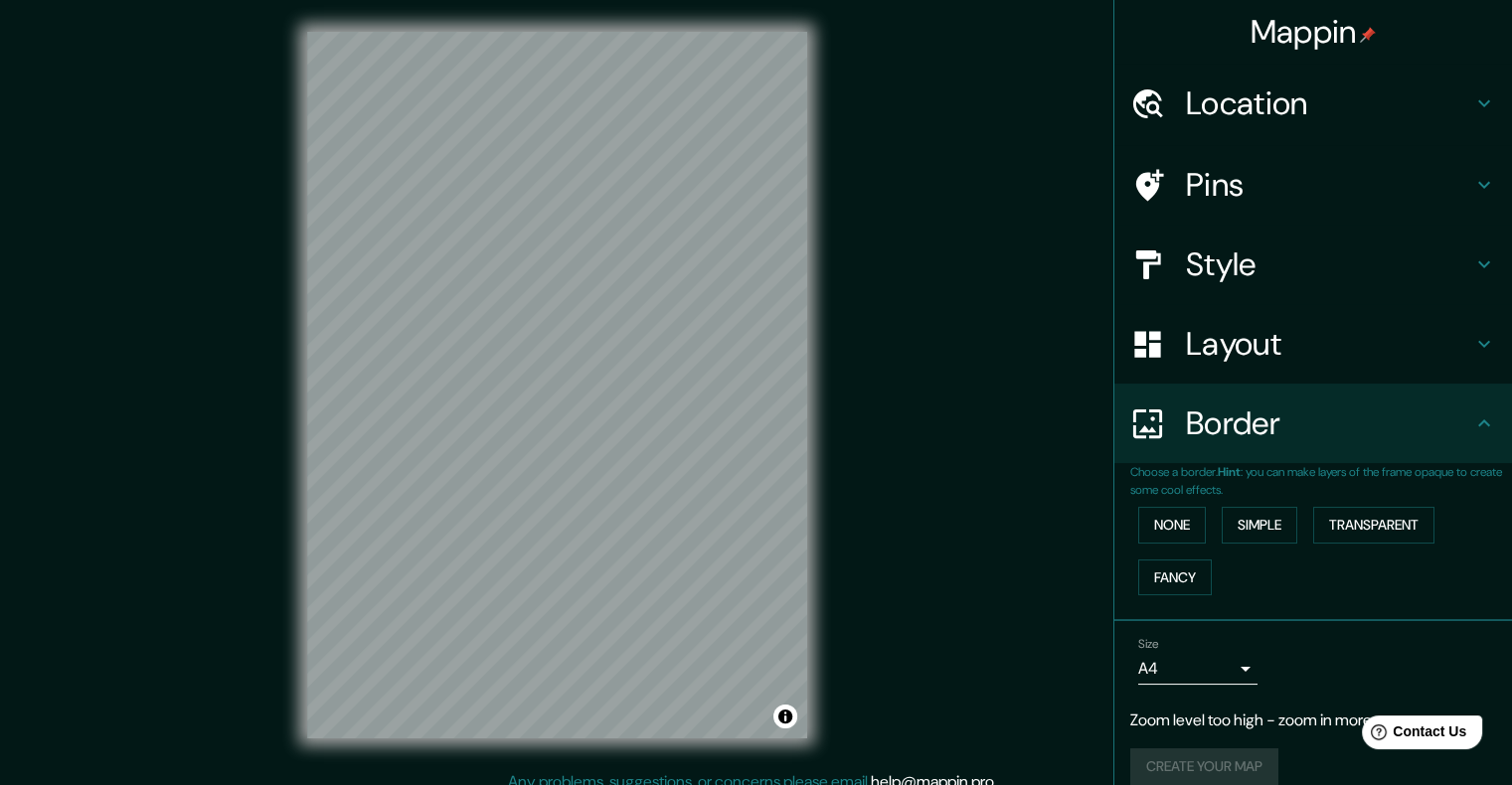 click on "Location" at bounding box center [1329, 103] 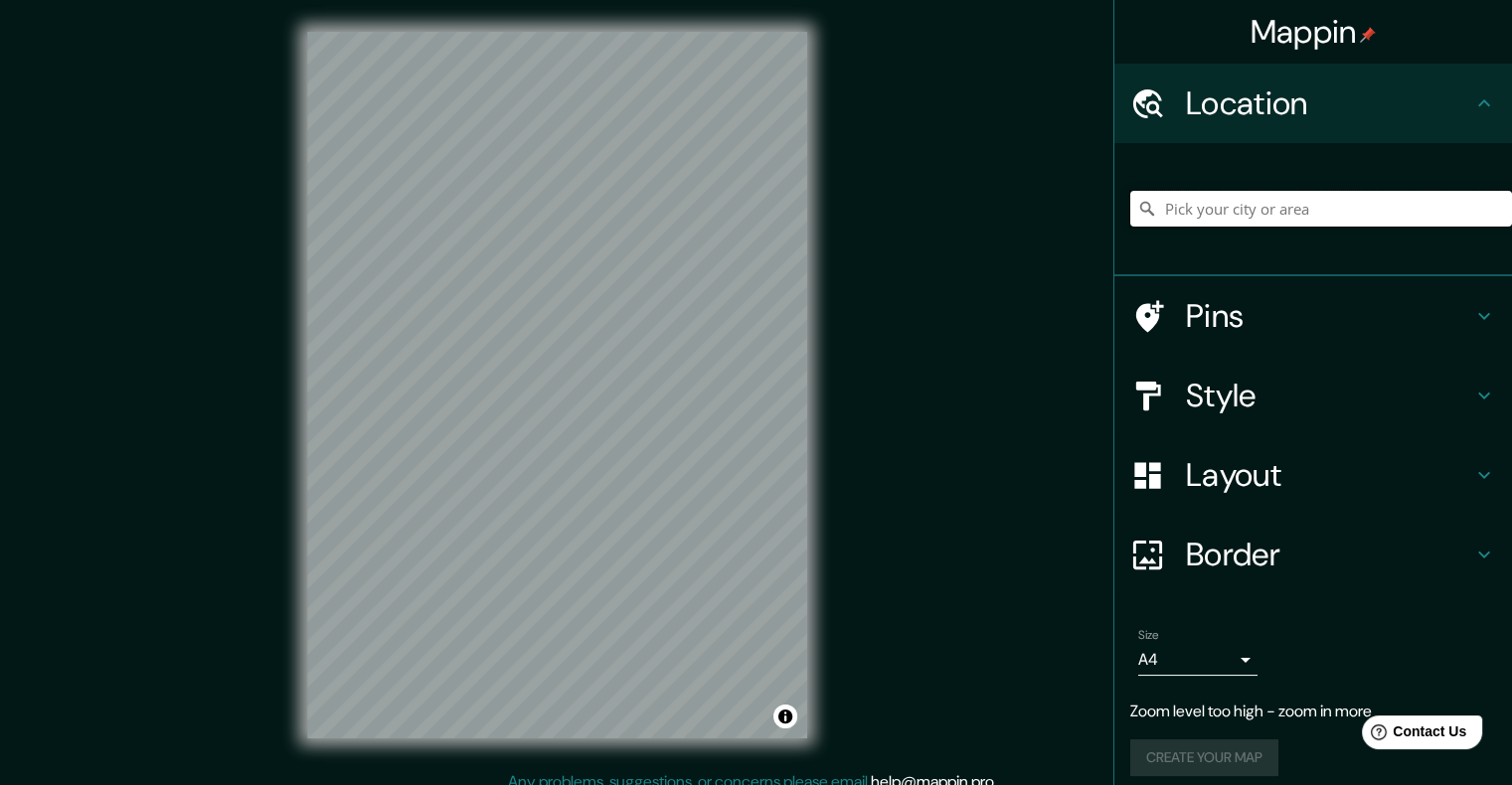 click at bounding box center [1321, 209] 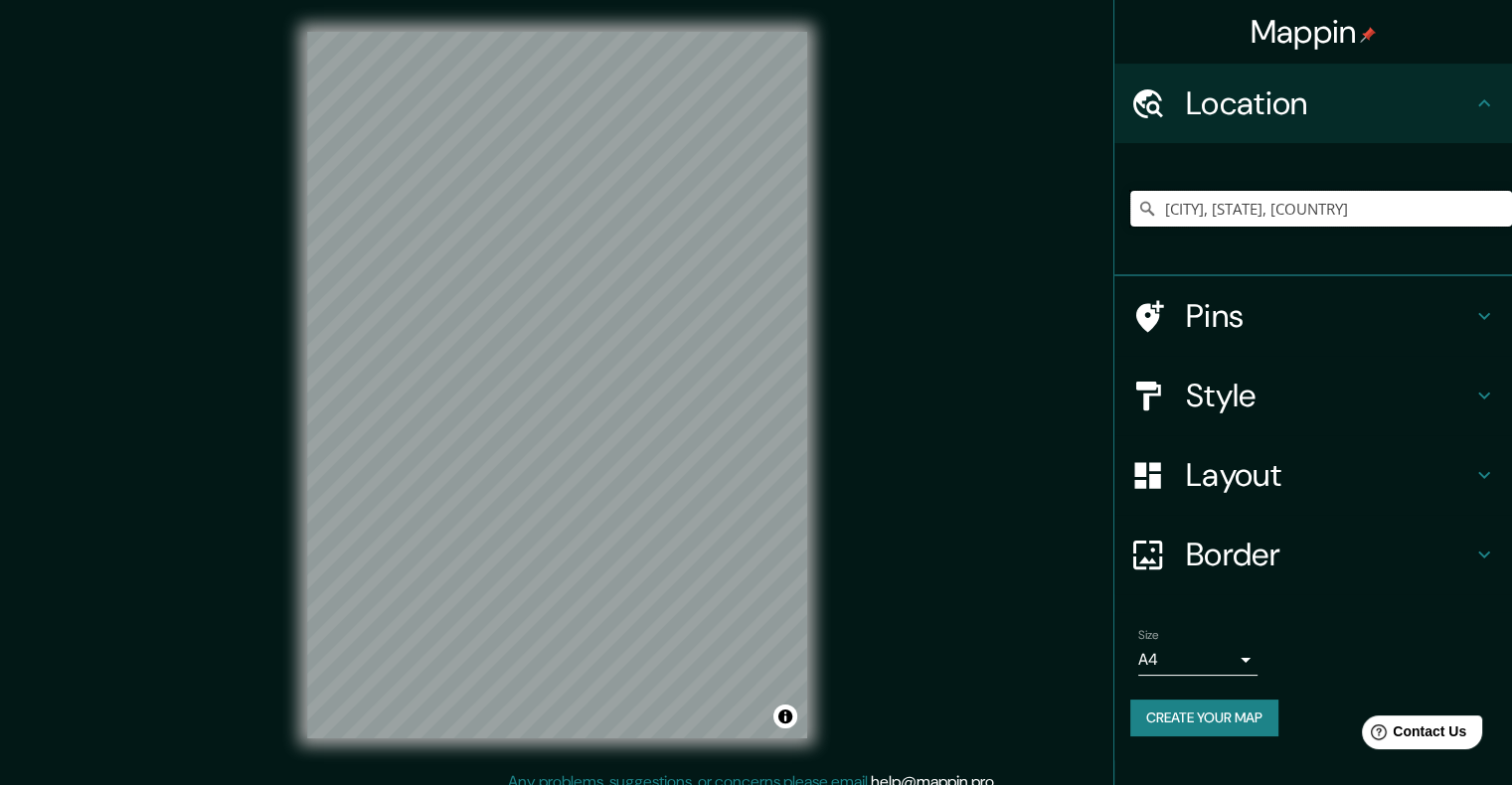 type on "[CITY], [STATE], [COUNTRY]" 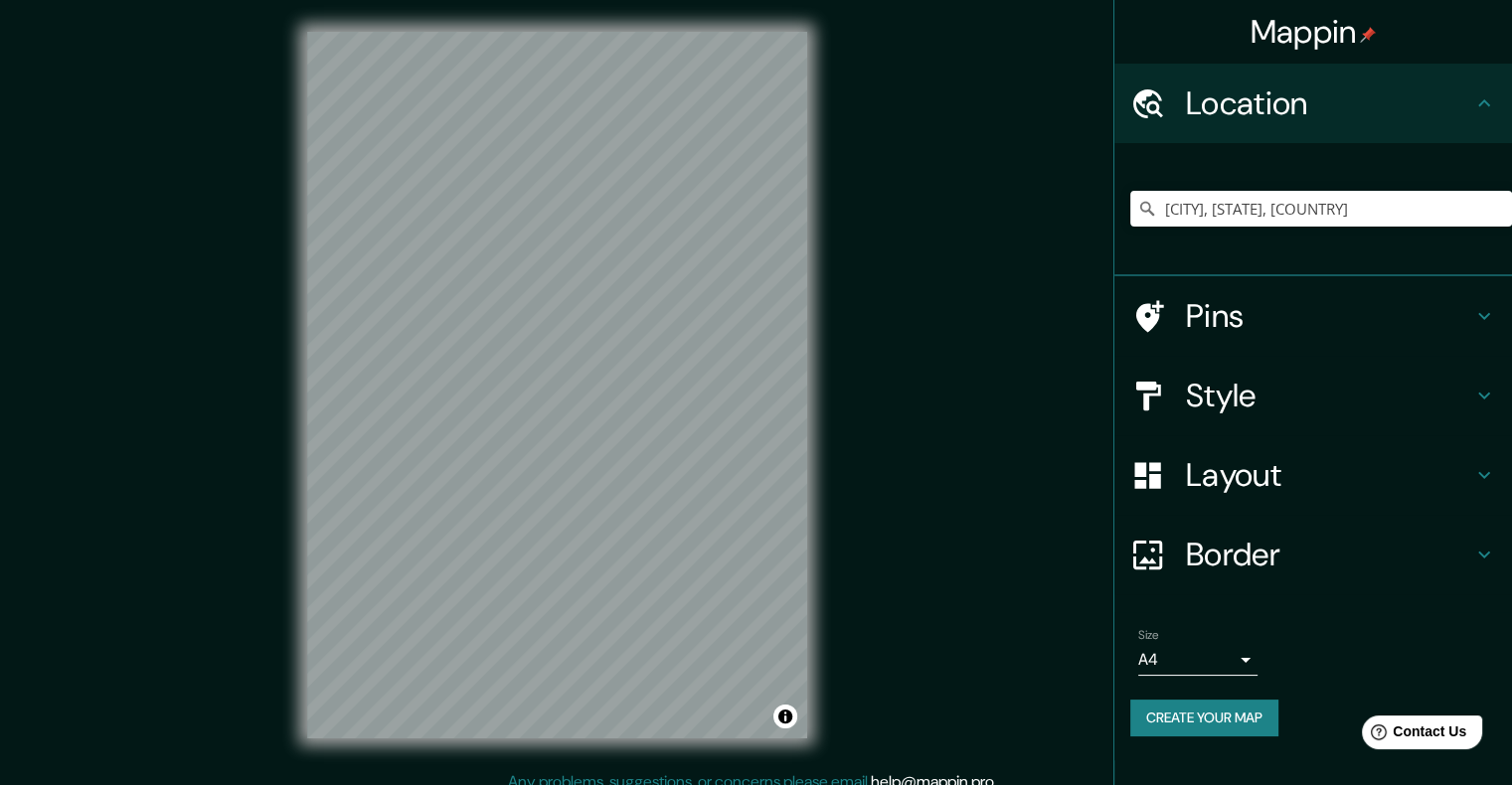 click on "Style" at bounding box center (1329, 395) 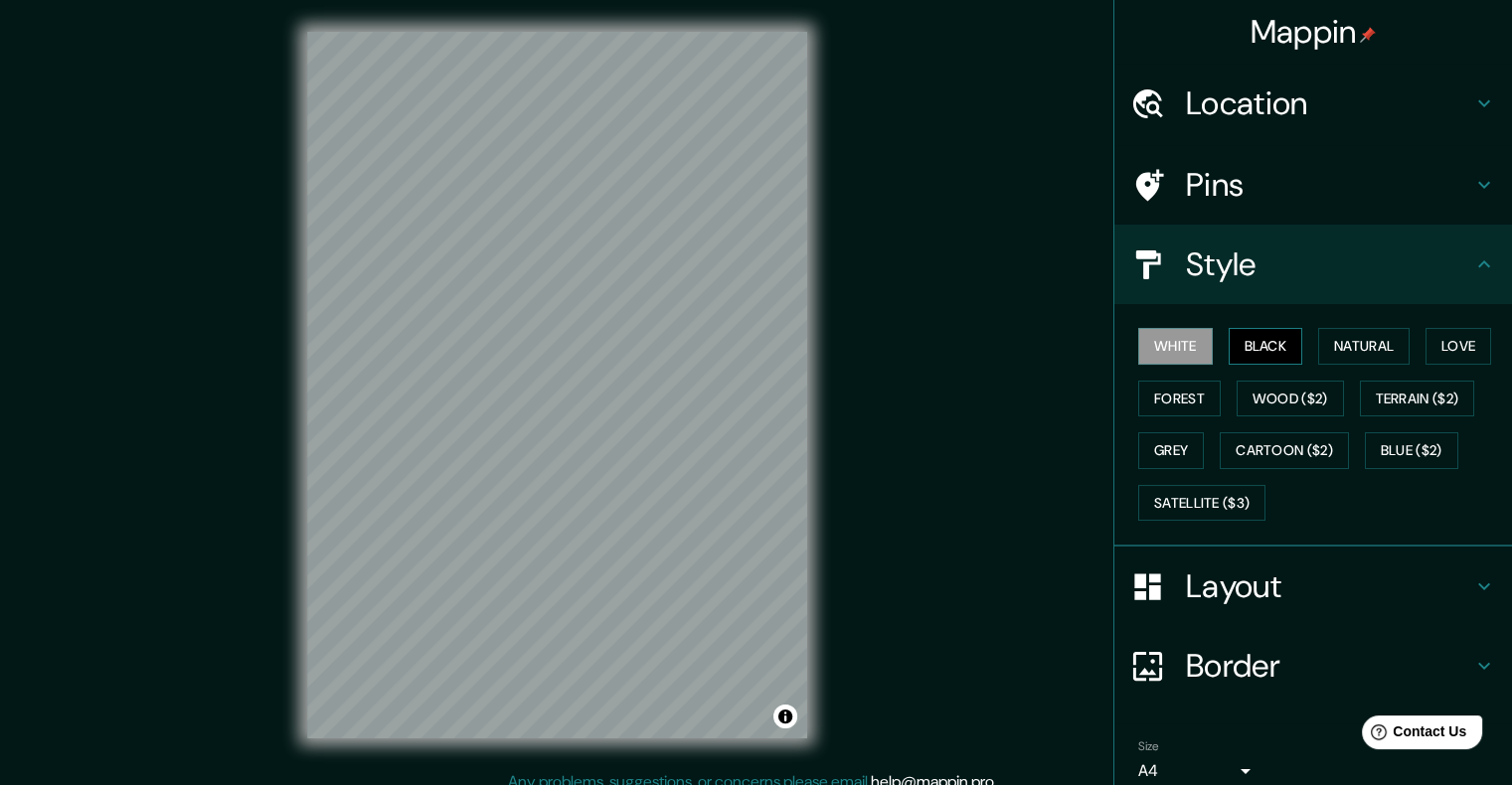 click on "Black" at bounding box center [1265, 346] 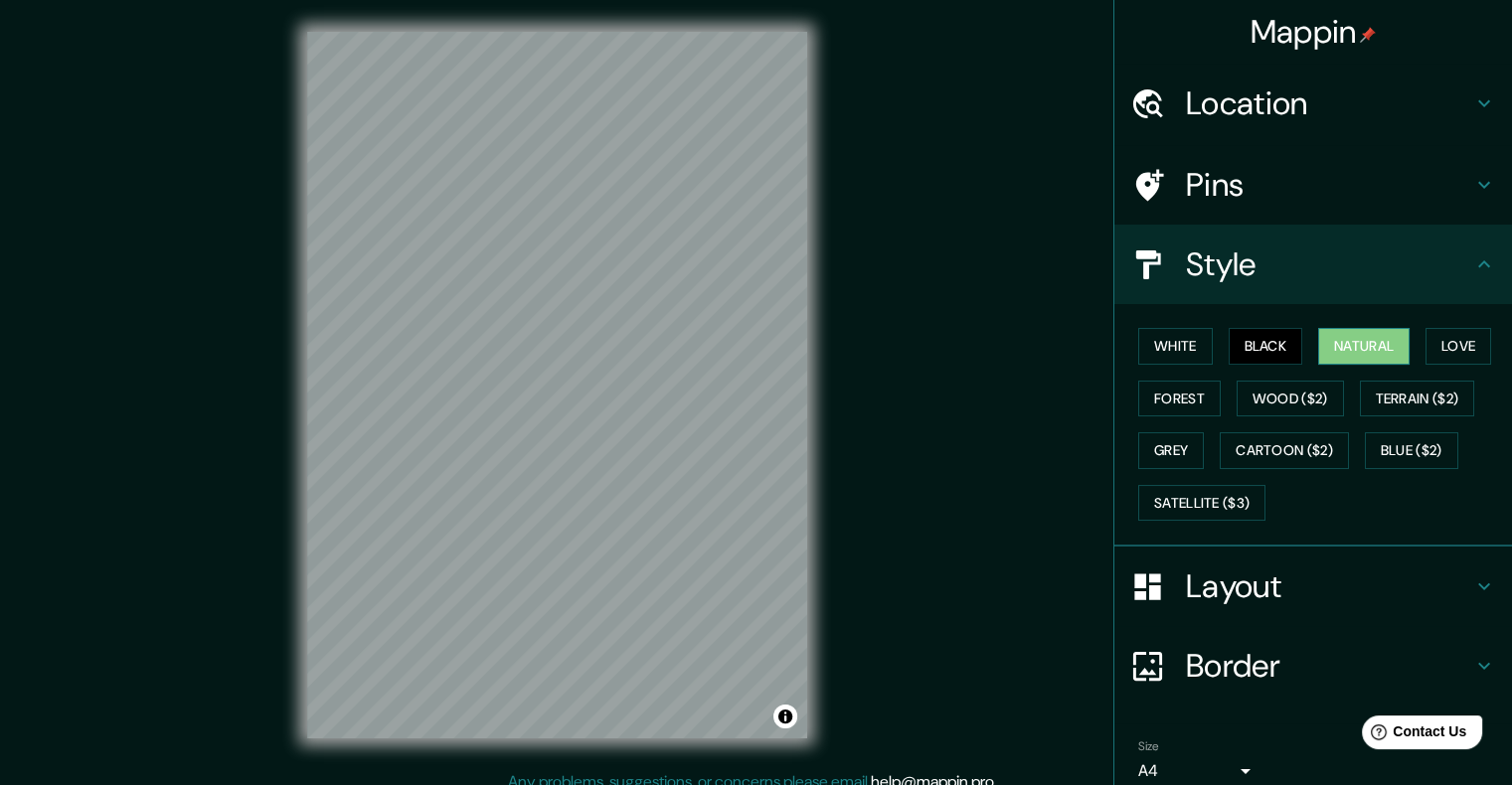 click on "Natural" at bounding box center [1364, 346] 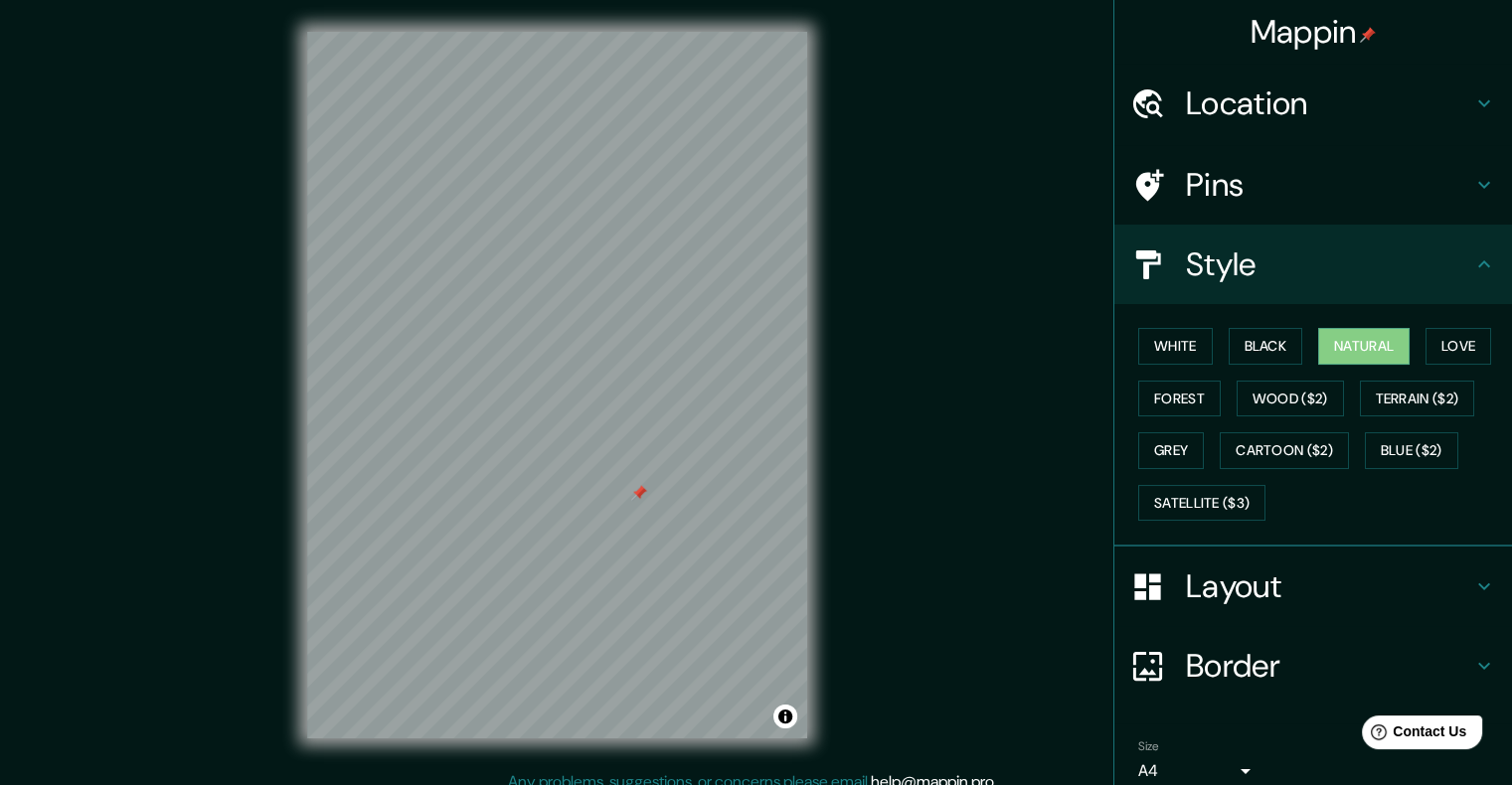 click on "© Mapbox   © OpenStreetMap   Improve this map" at bounding box center (557, 385) 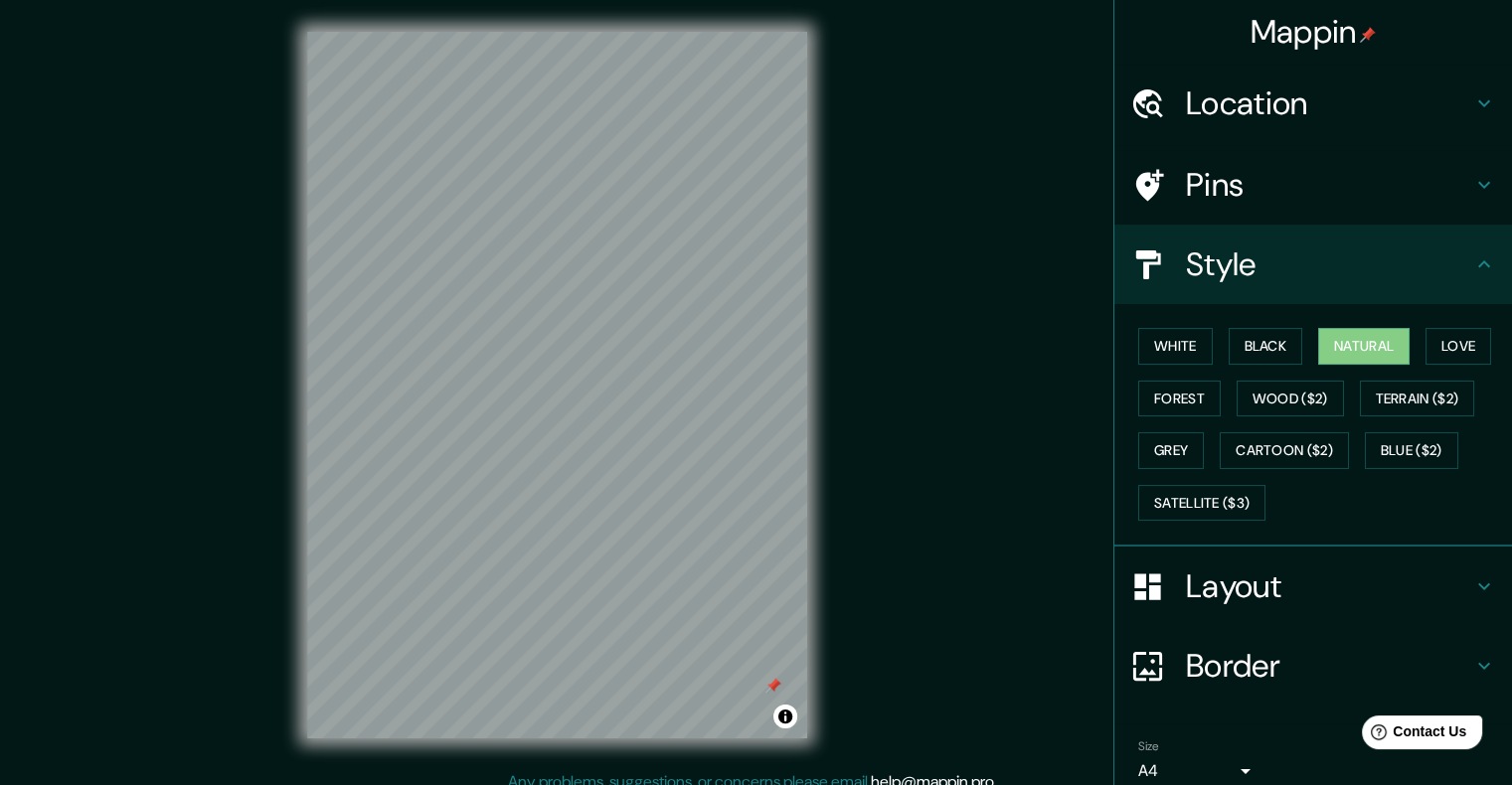 drag, startPoint x: 656, startPoint y: 500, endPoint x: 762, endPoint y: 681, distance: 209.75462 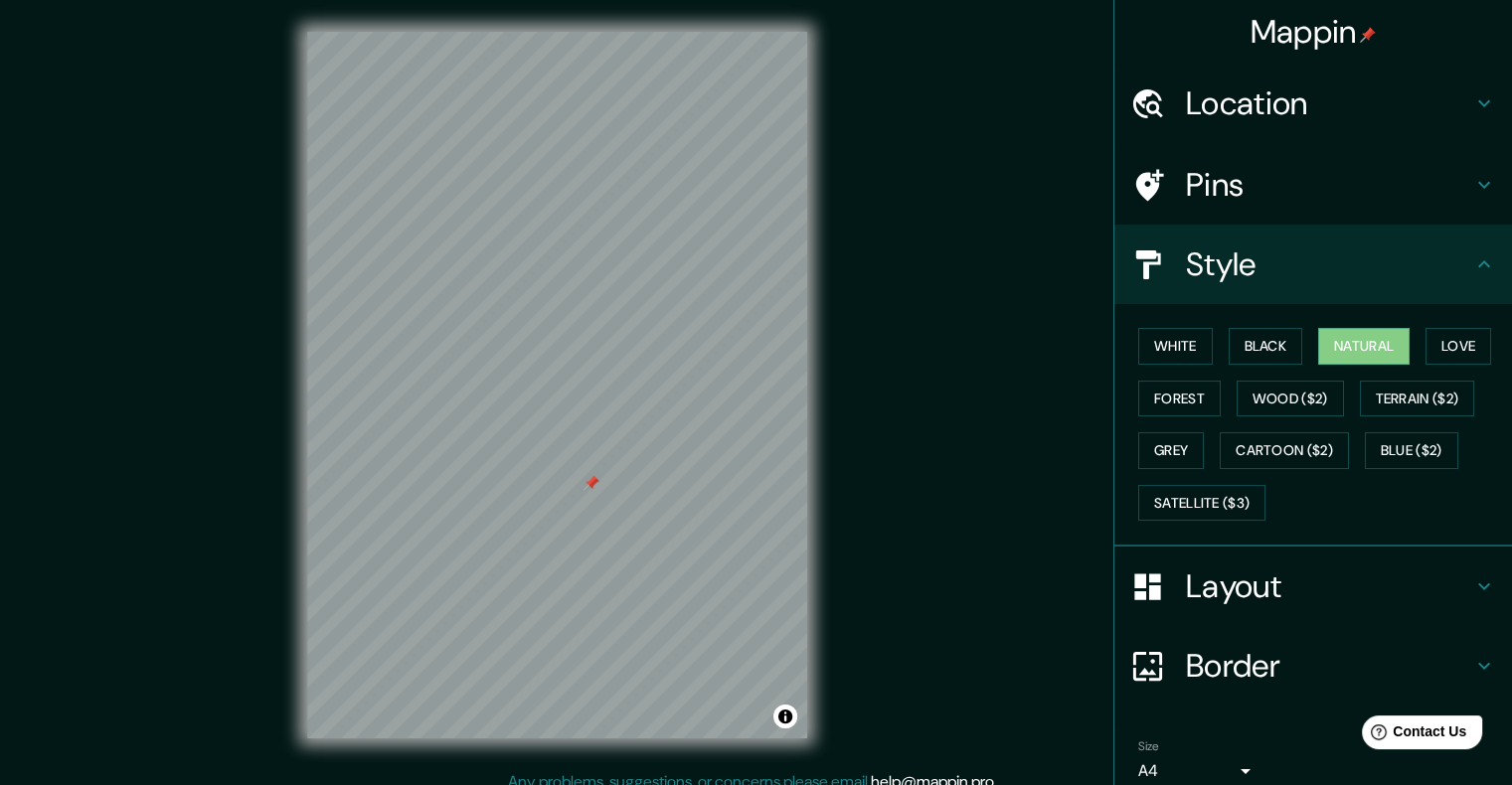 click on "Location" at bounding box center (1329, 103) 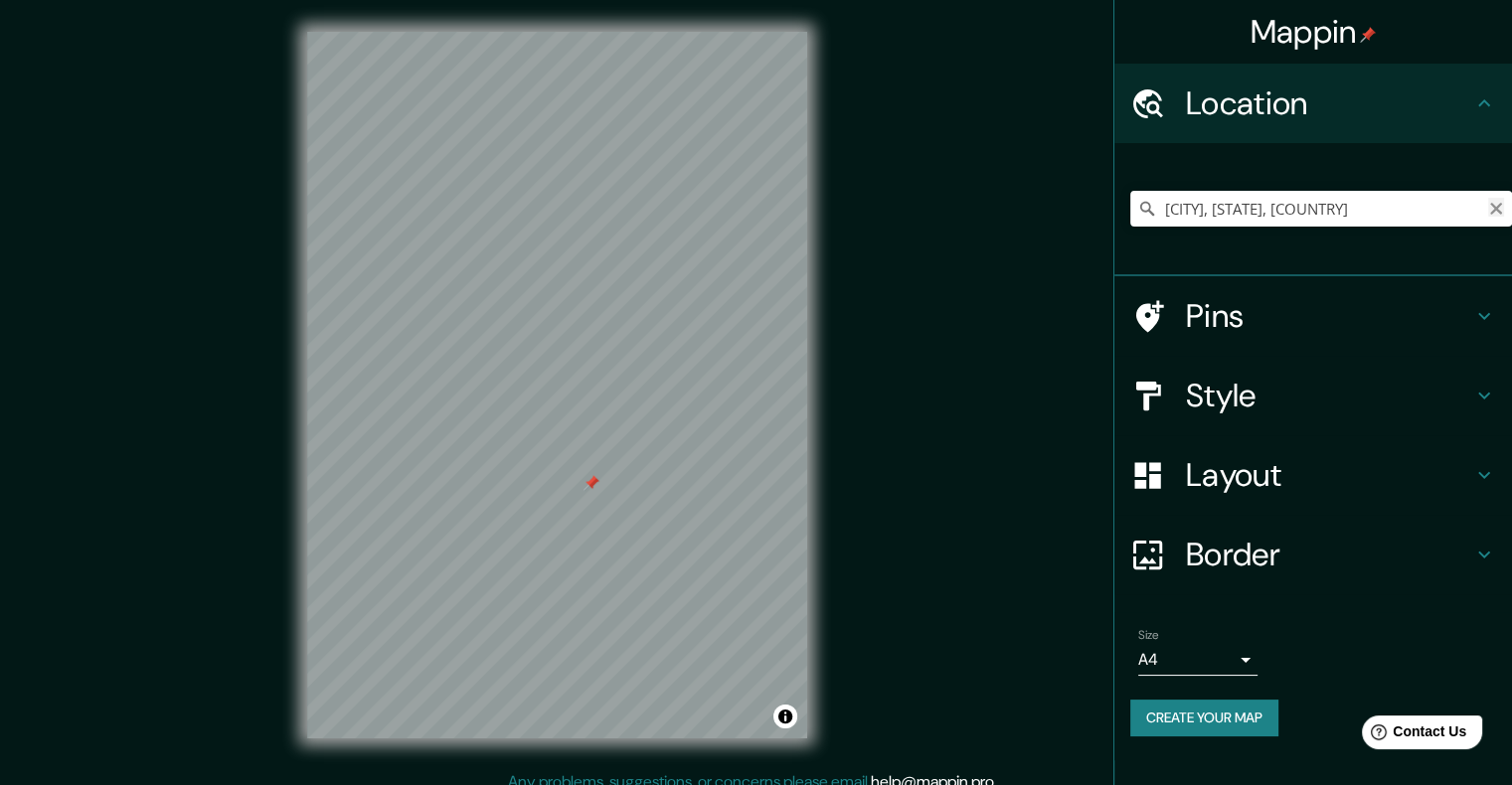 click 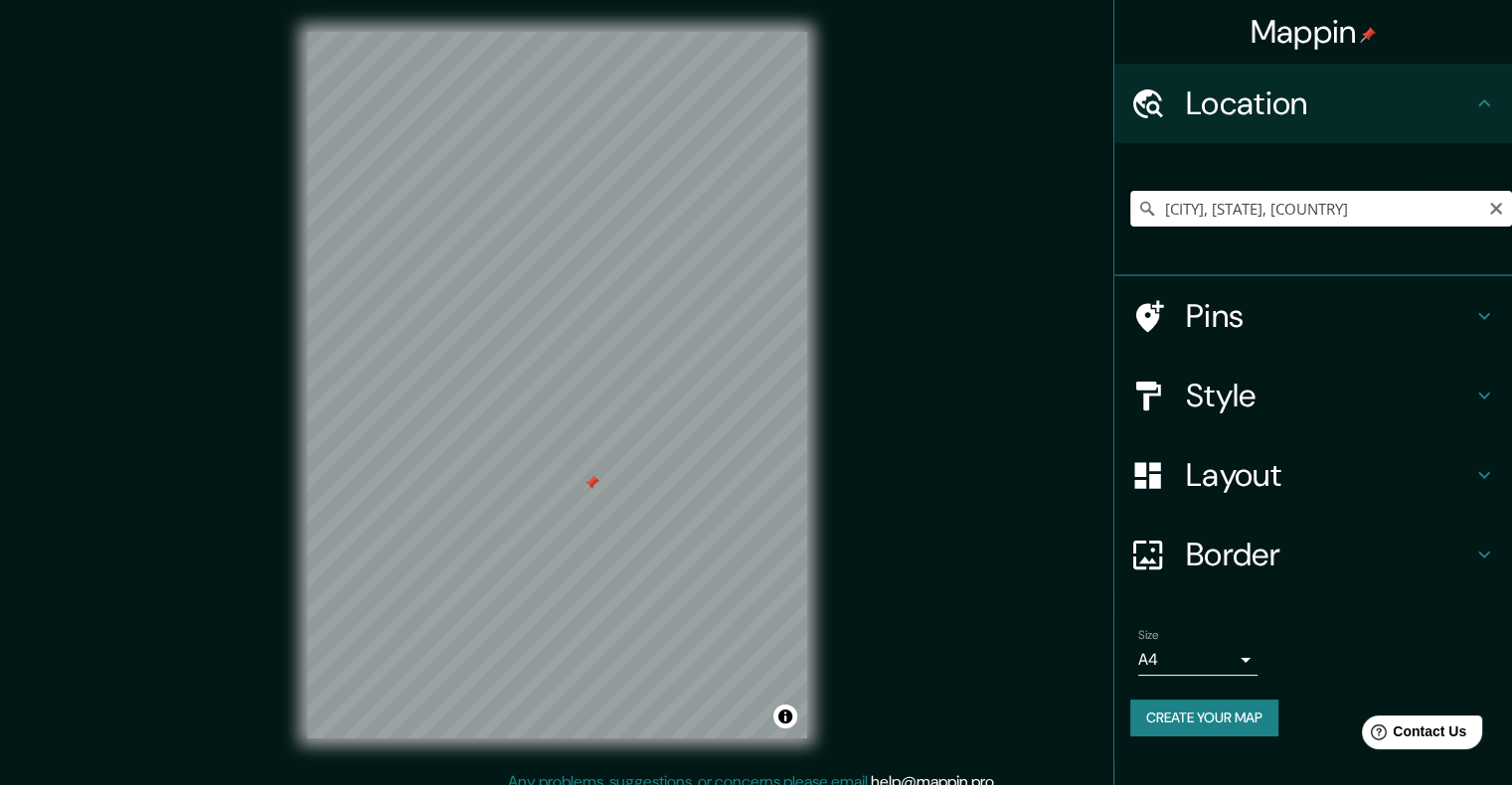 type 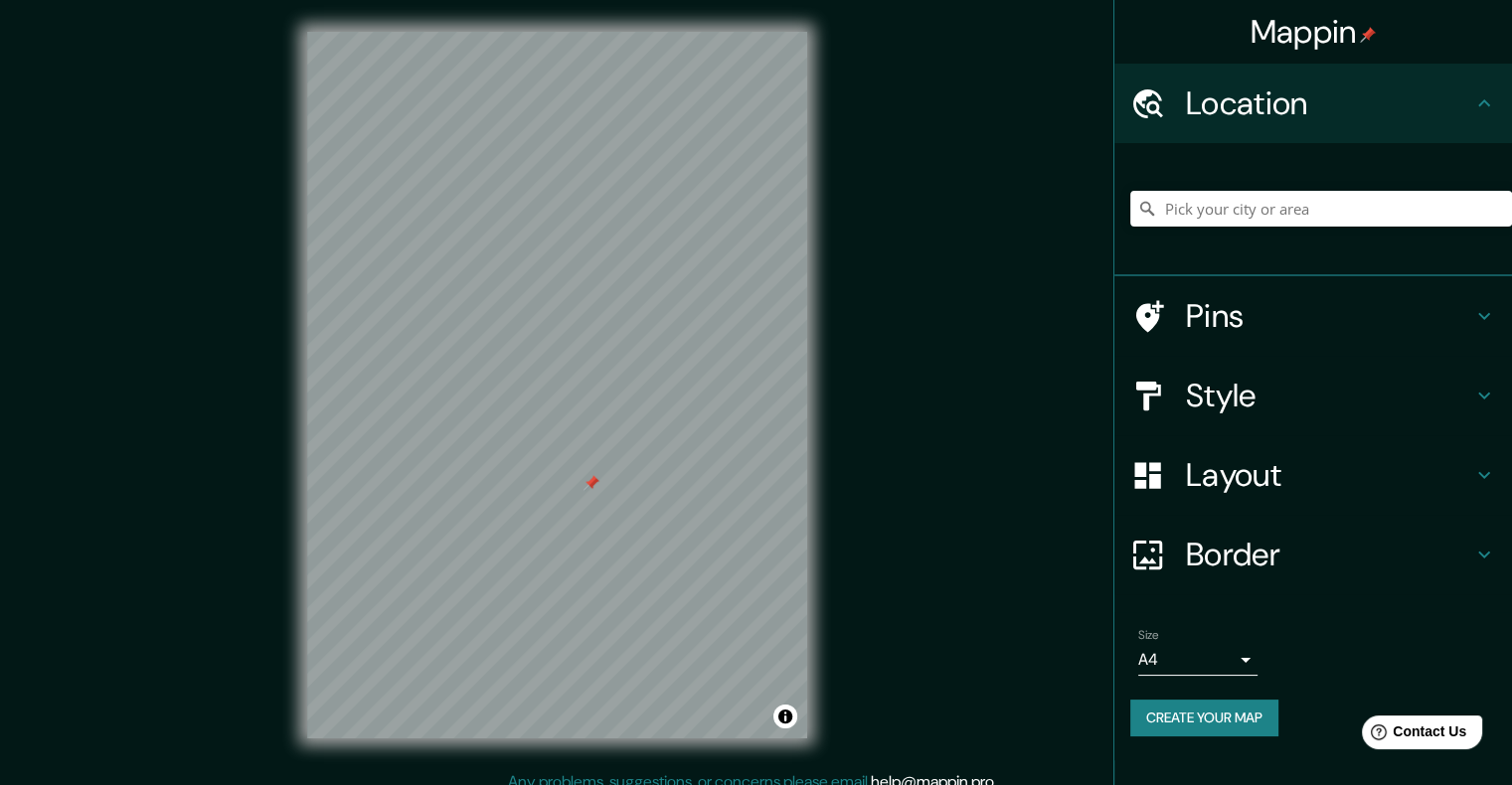 click on "© Mapbox   © OpenStreetMap   Improve this map" at bounding box center (557, 385) 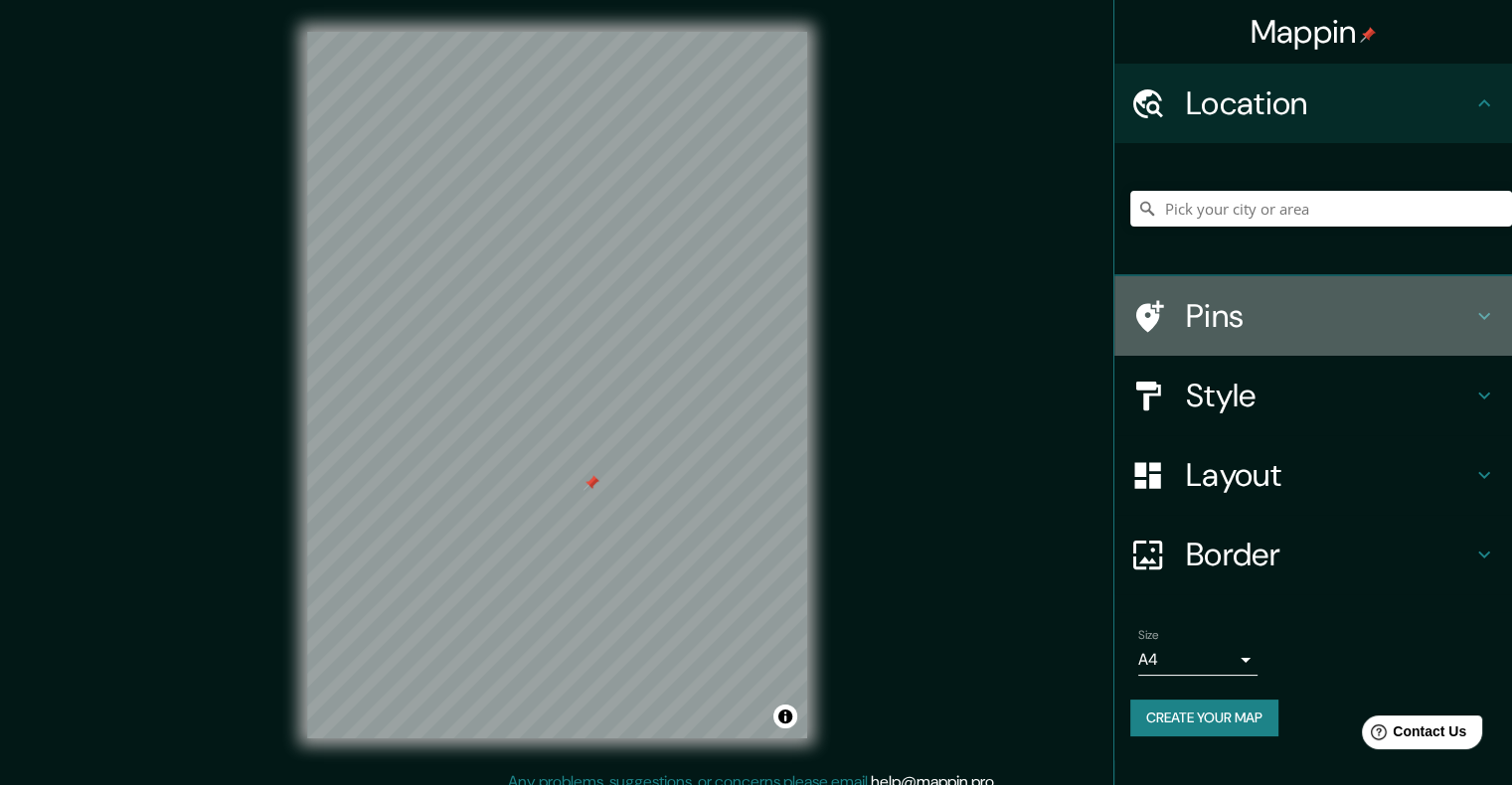 click on "Pins" at bounding box center [1313, 316] 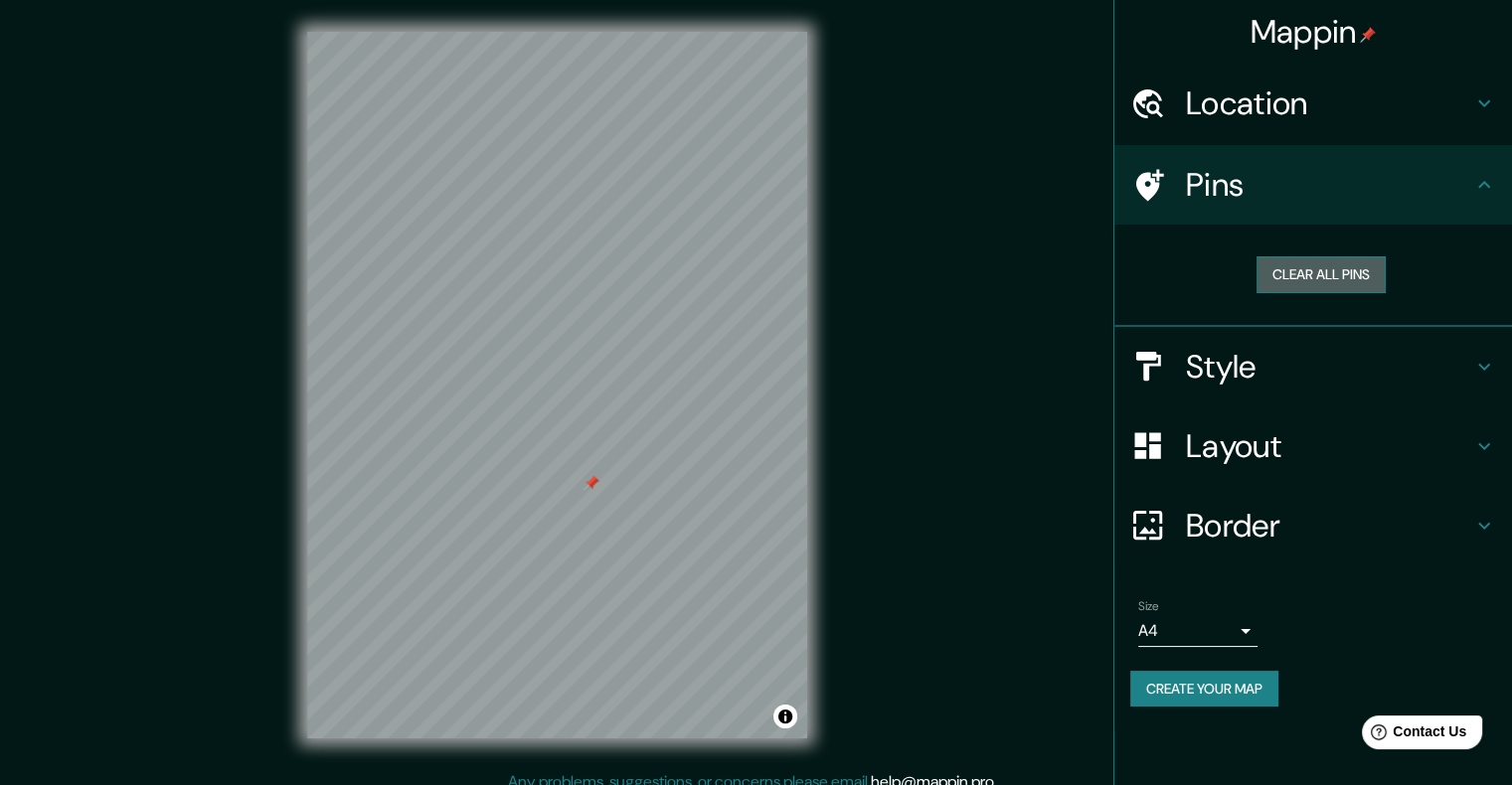 click on "Clear all pins" at bounding box center (1321, 274) 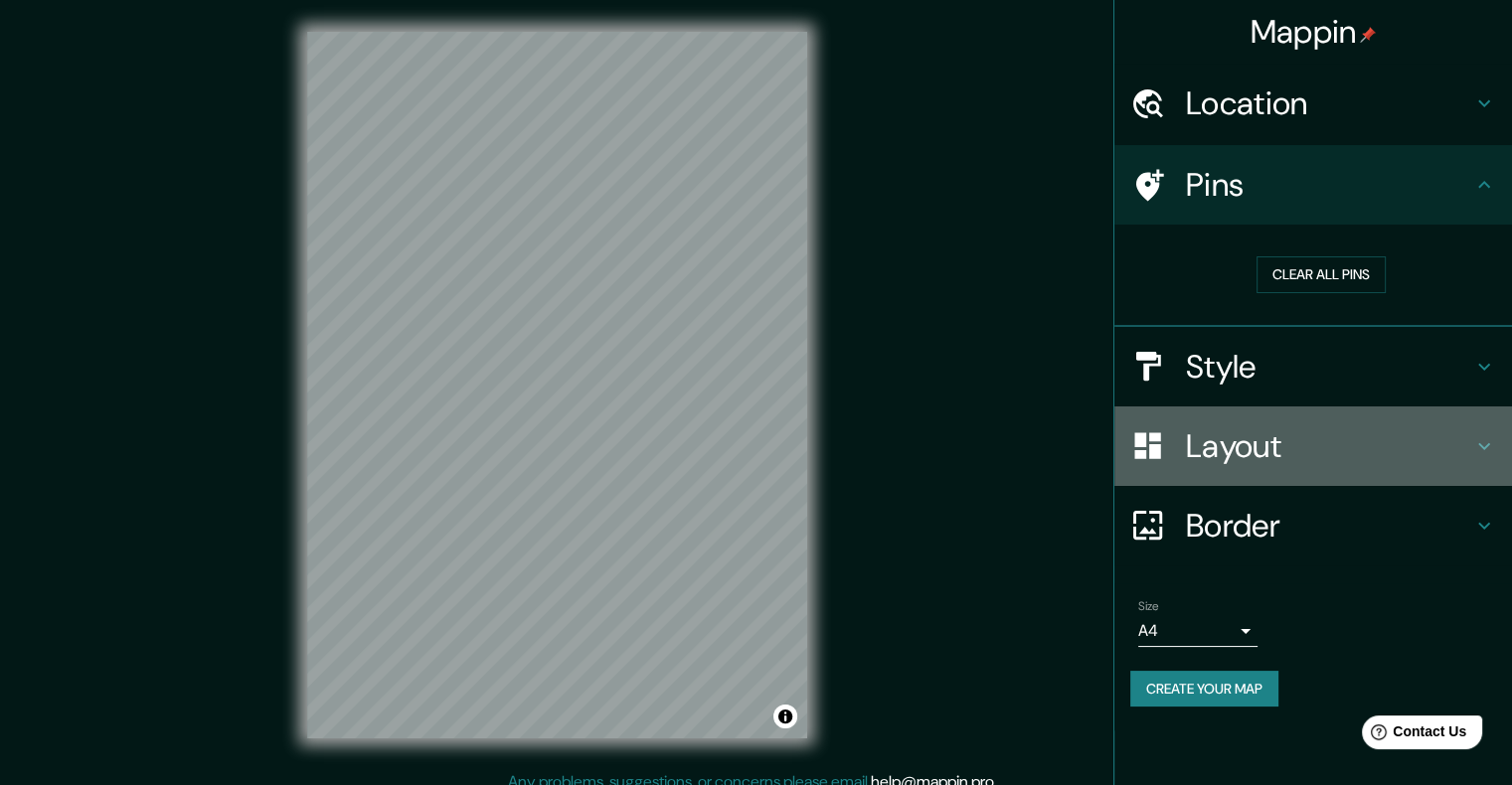 click on "Layout" at bounding box center (1313, 446) 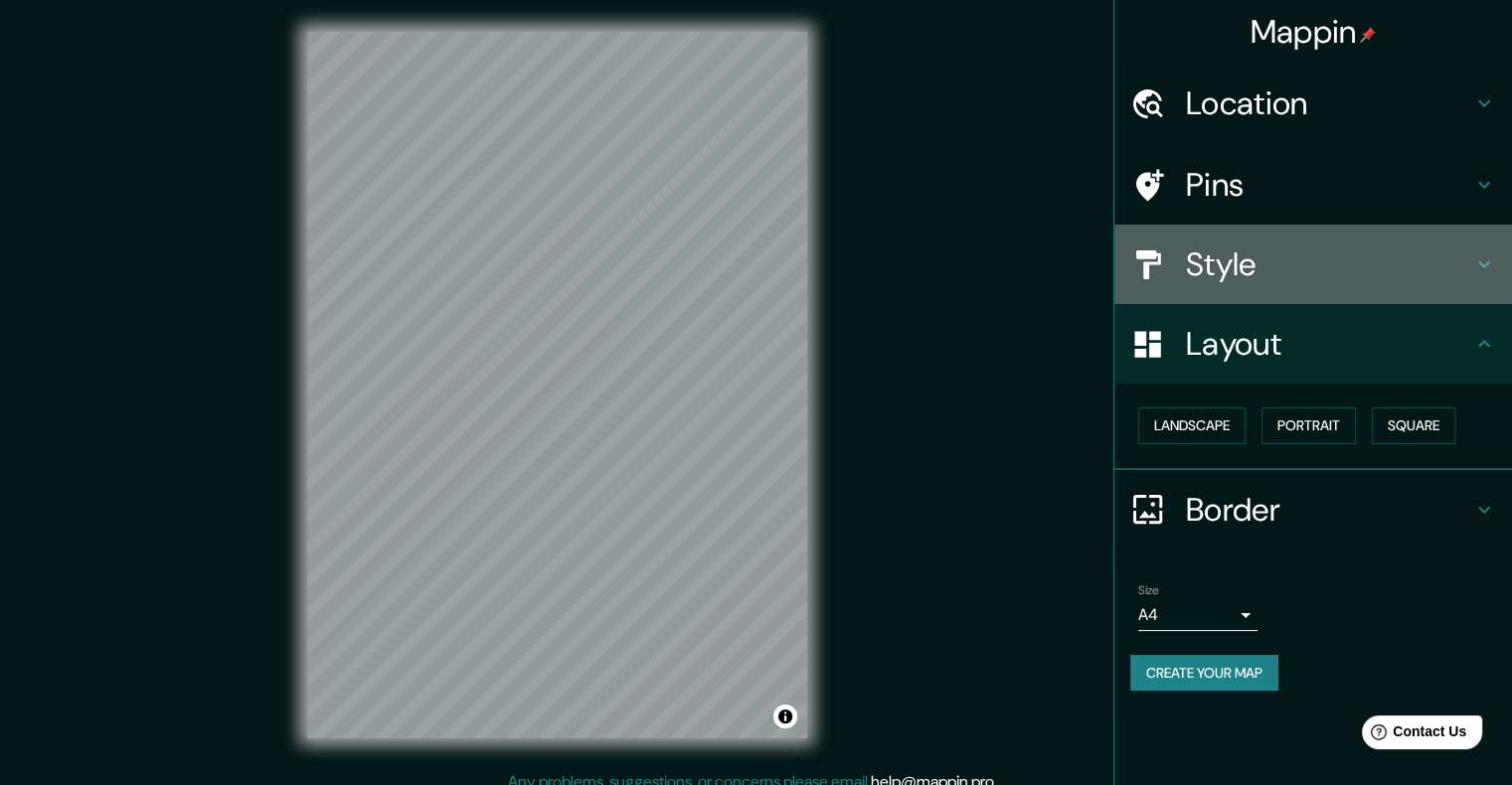 click on "Style" at bounding box center (1329, 264) 